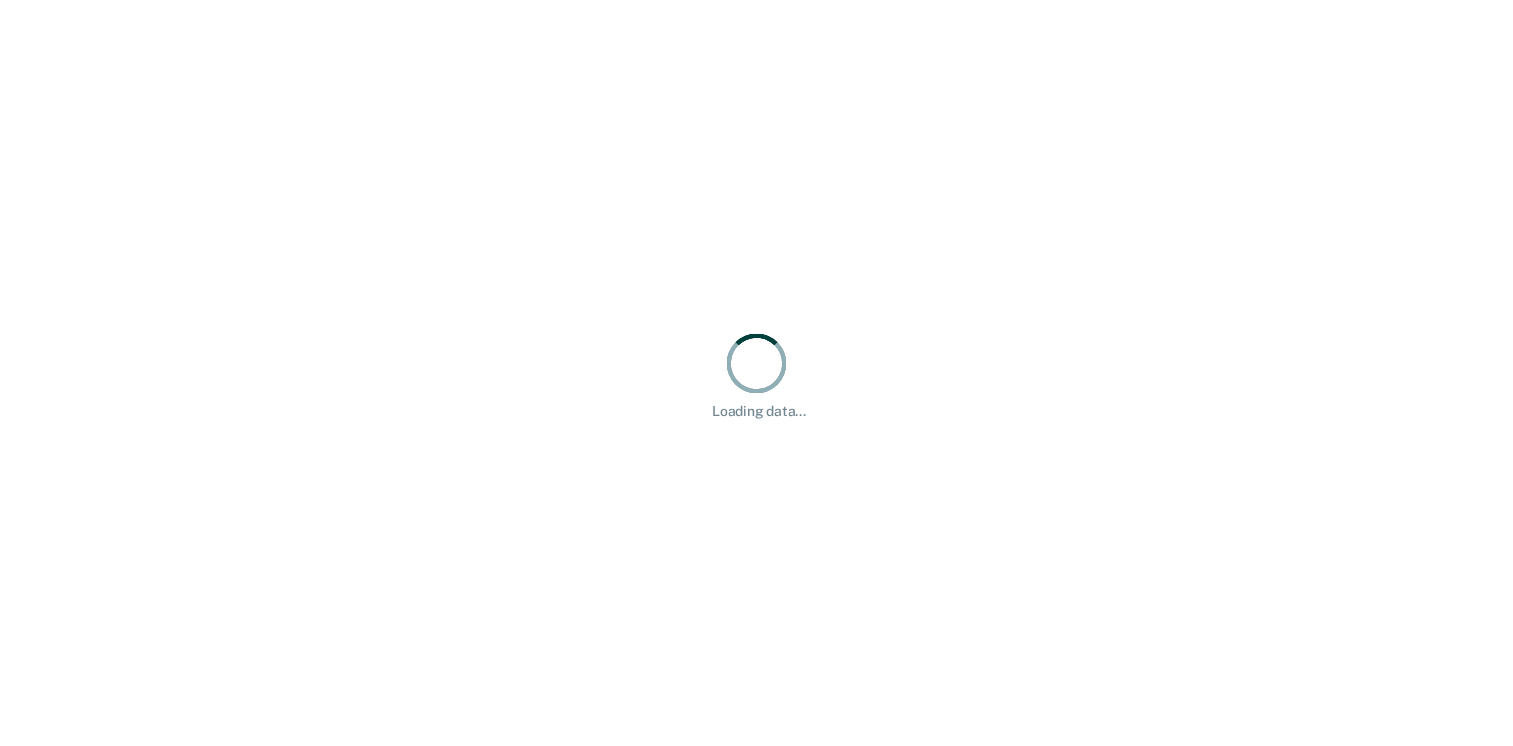 scroll, scrollTop: 0, scrollLeft: 0, axis: both 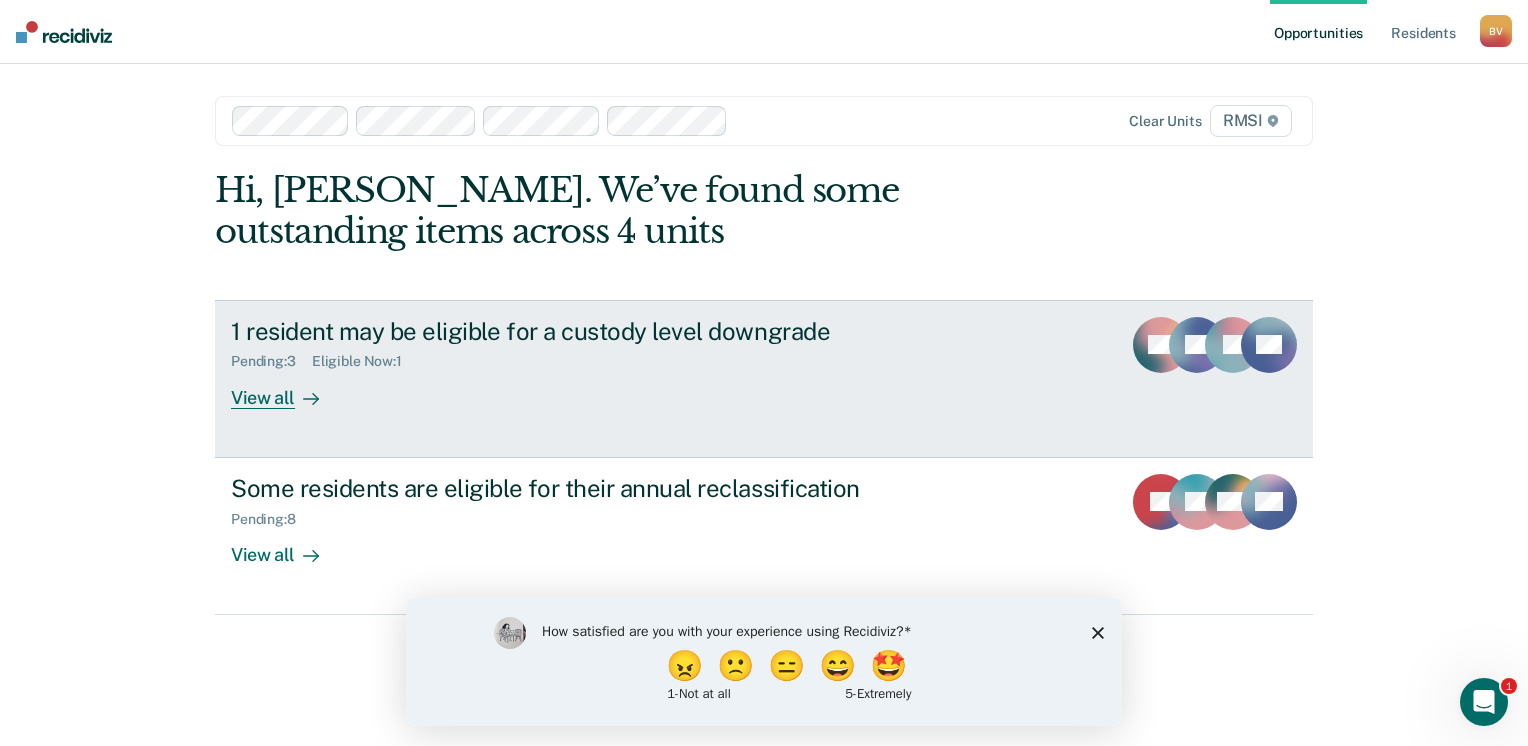 click 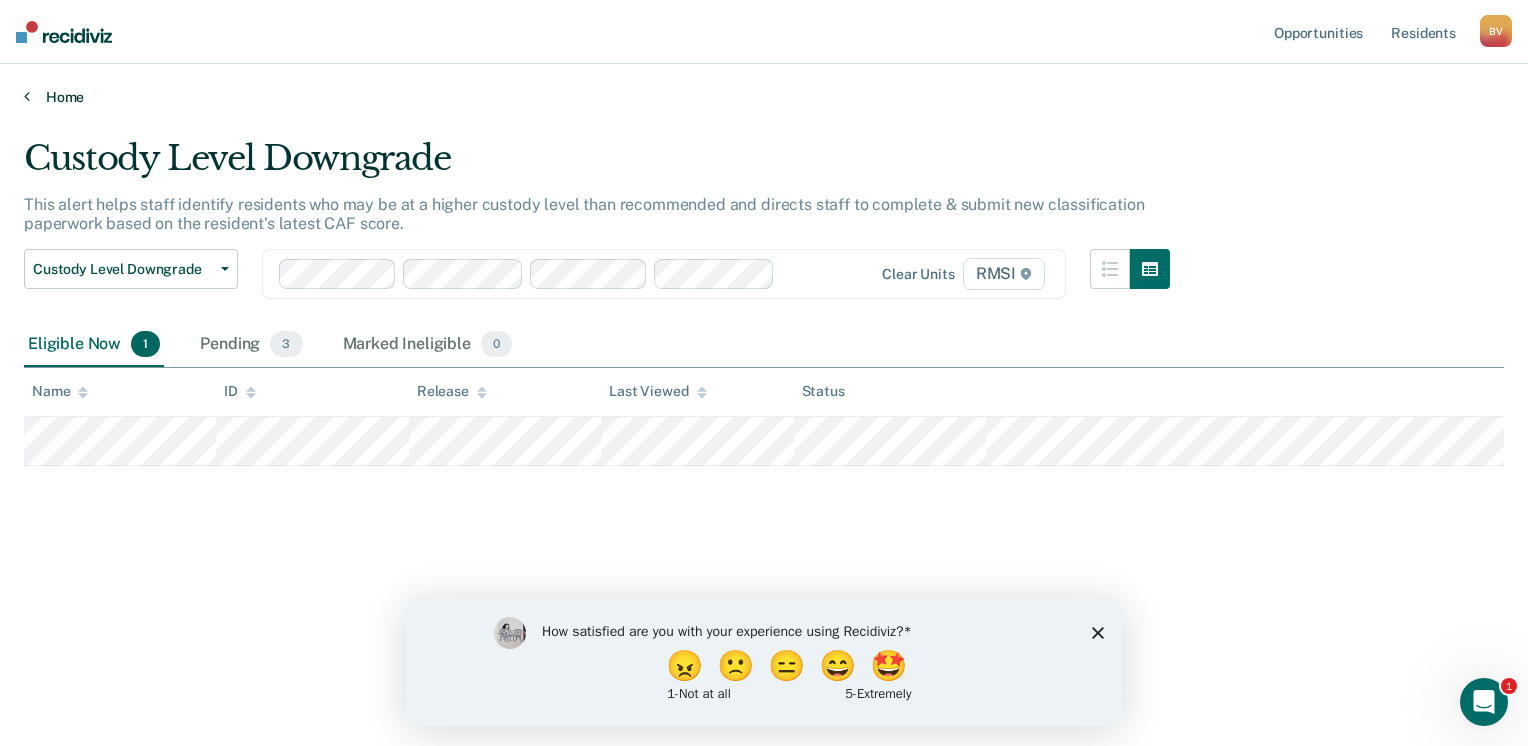 click at bounding box center (27, 96) 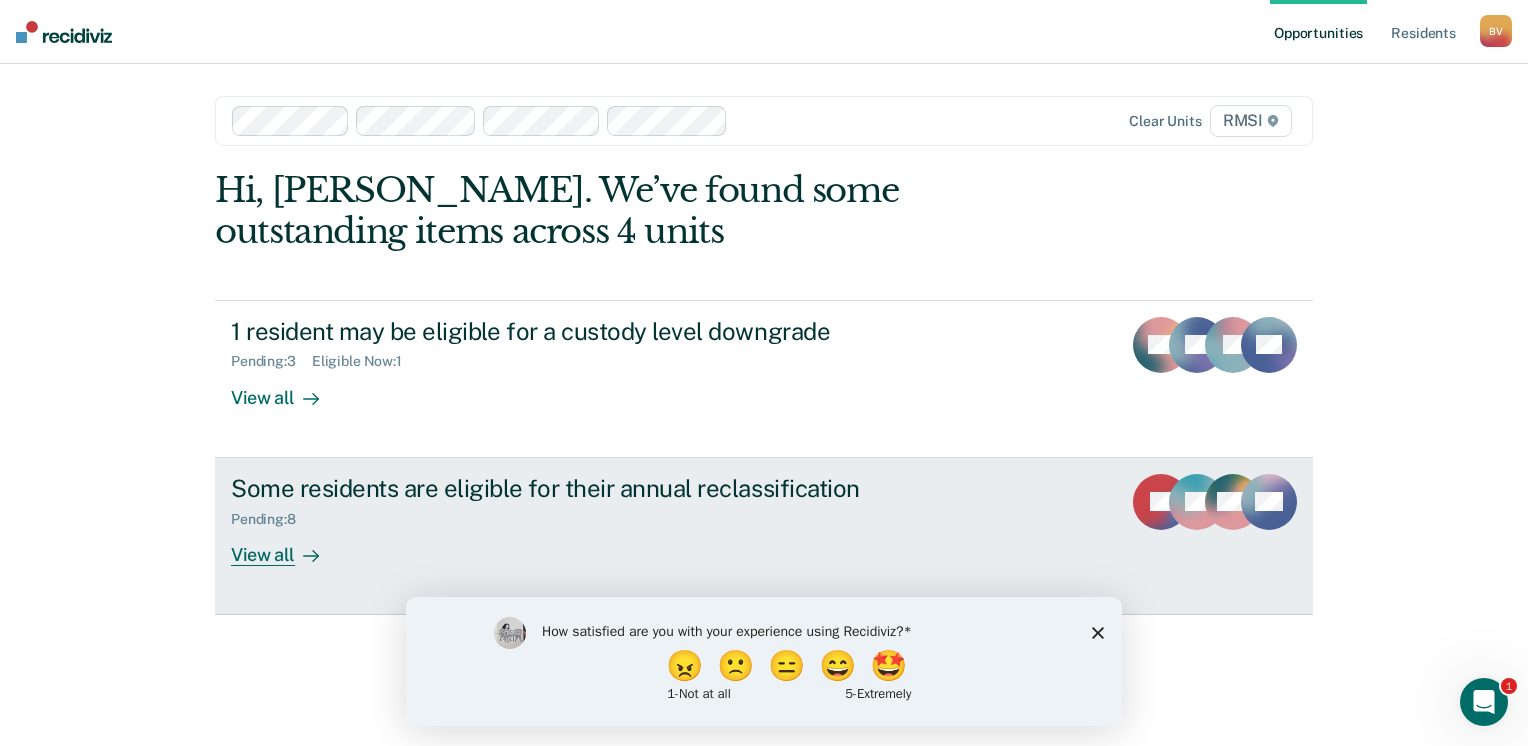 click 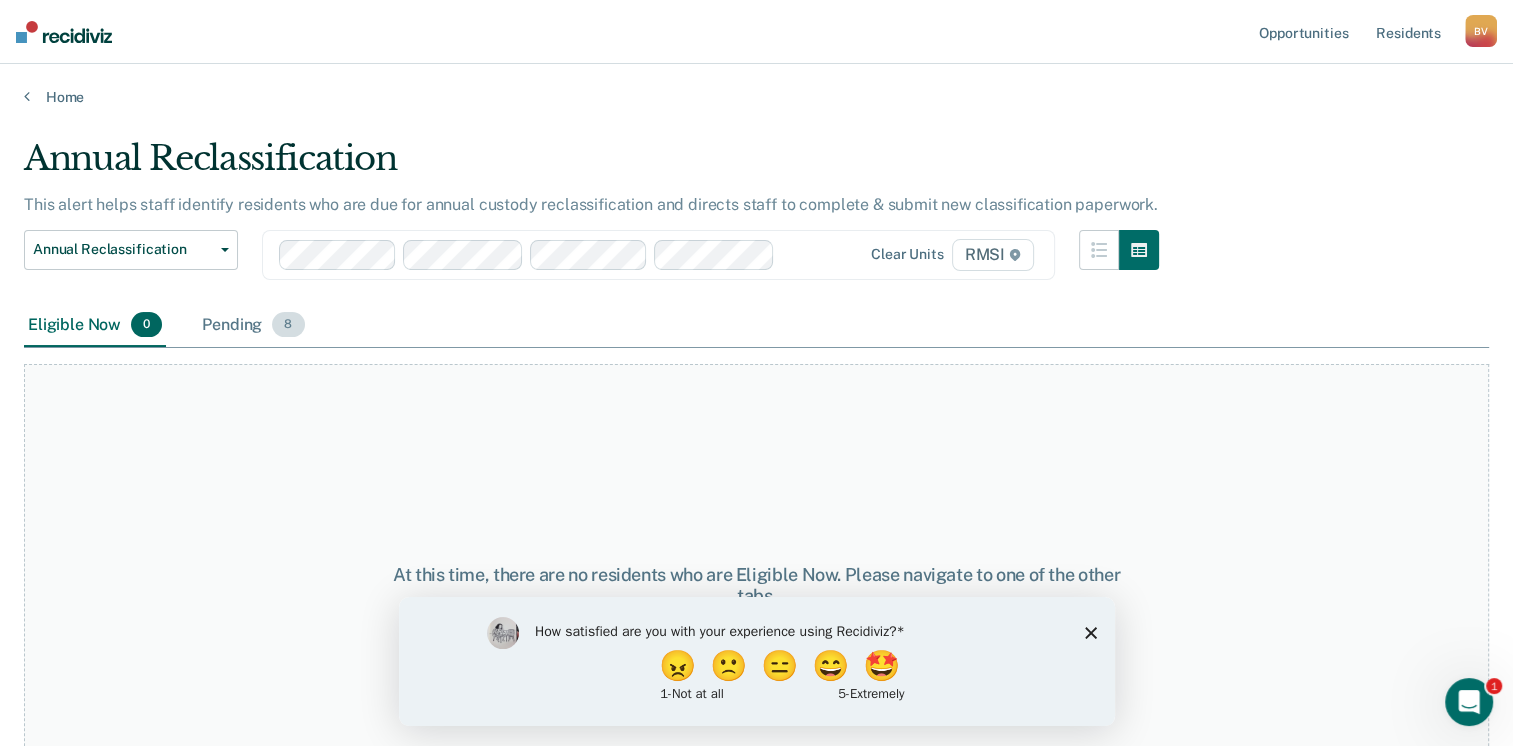click on "8" at bounding box center [288, 325] 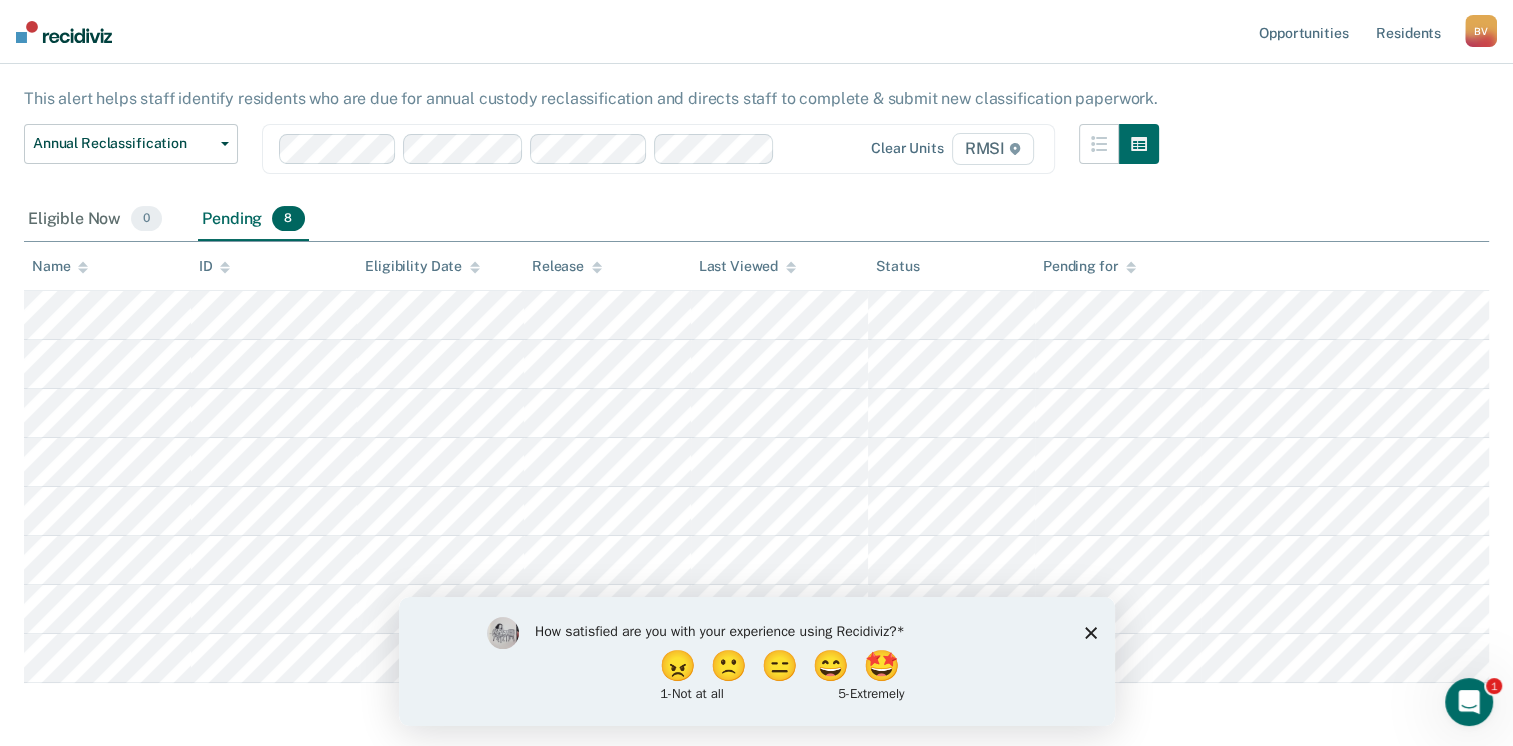 scroll, scrollTop: 0, scrollLeft: 0, axis: both 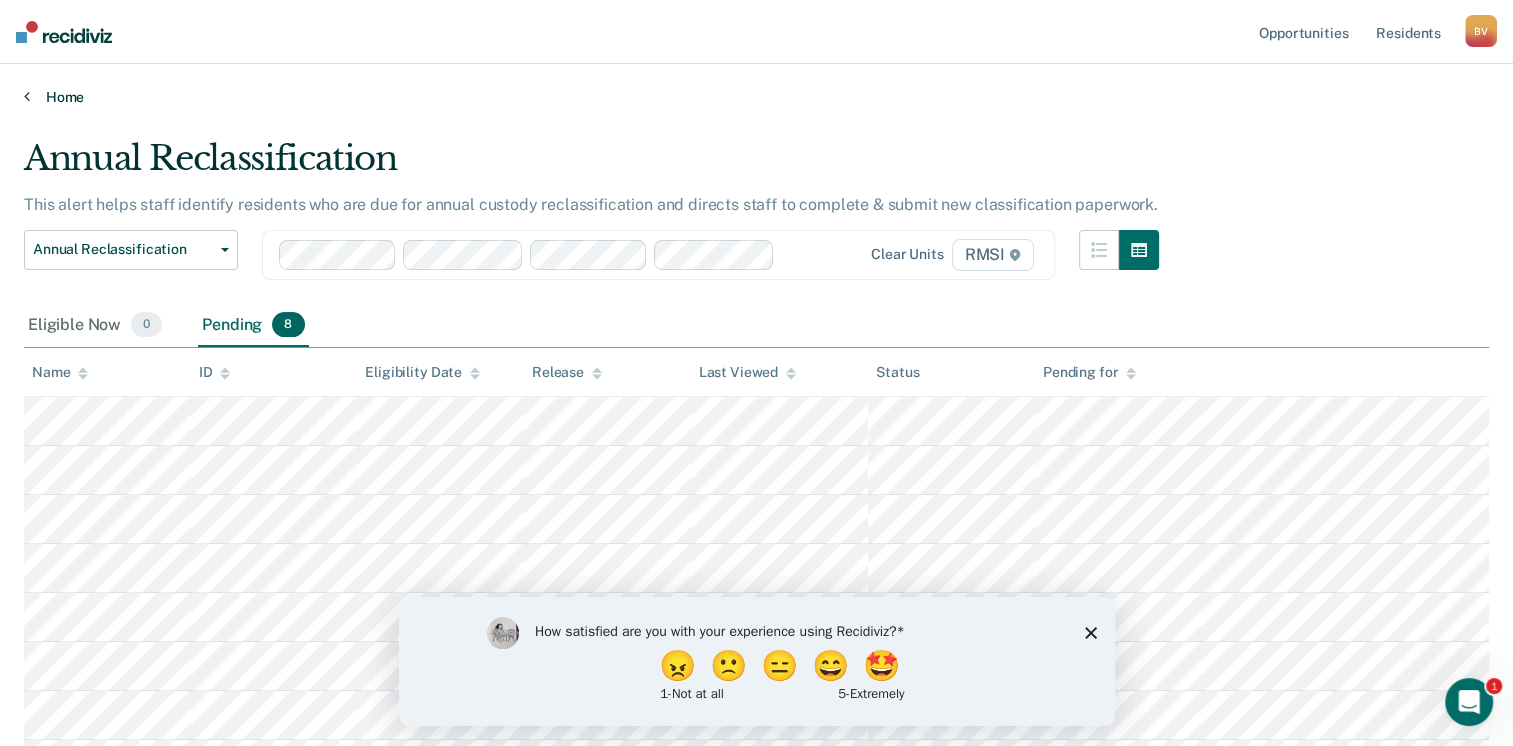 click at bounding box center [27, 96] 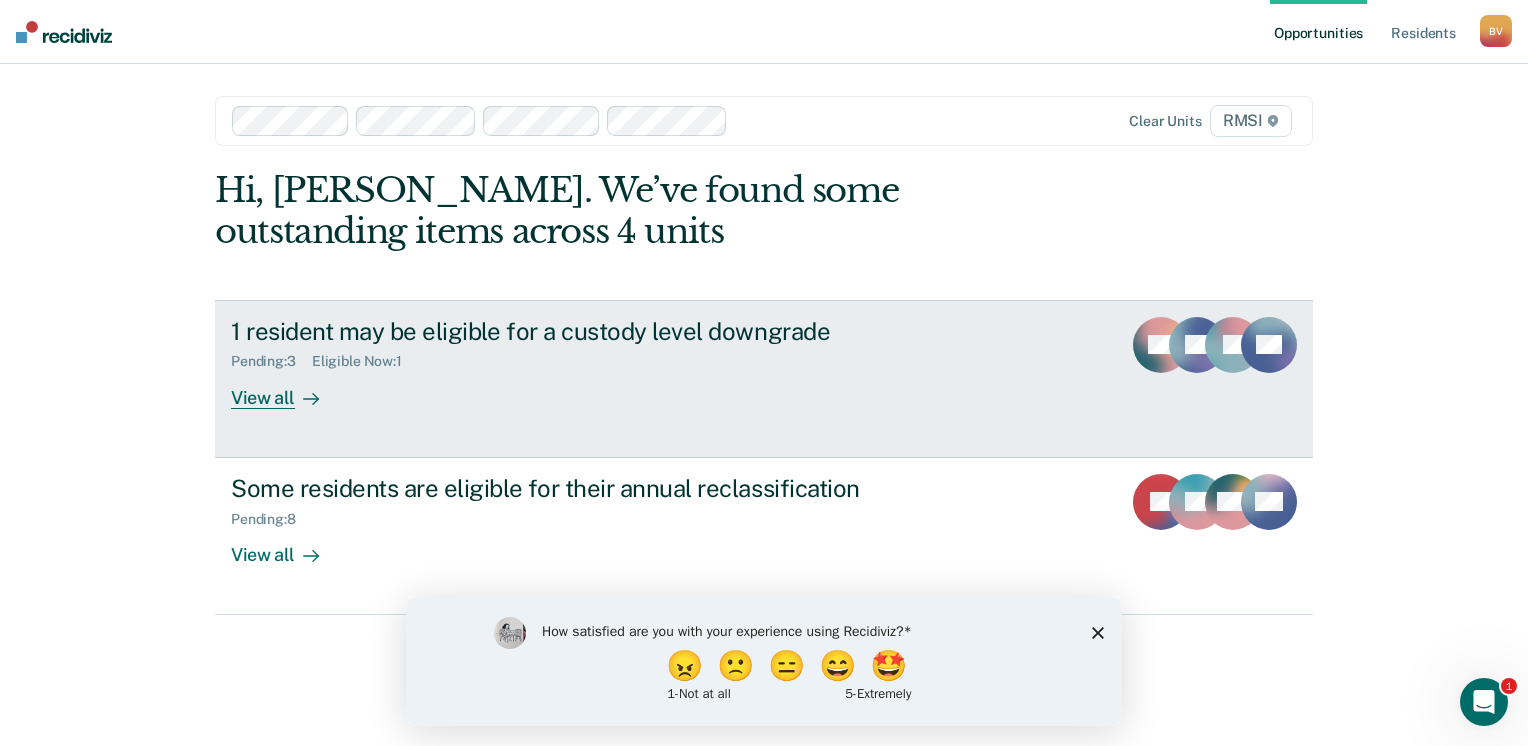 click on "1 resident may be eligible for a custody level downgrade" at bounding box center [582, 331] 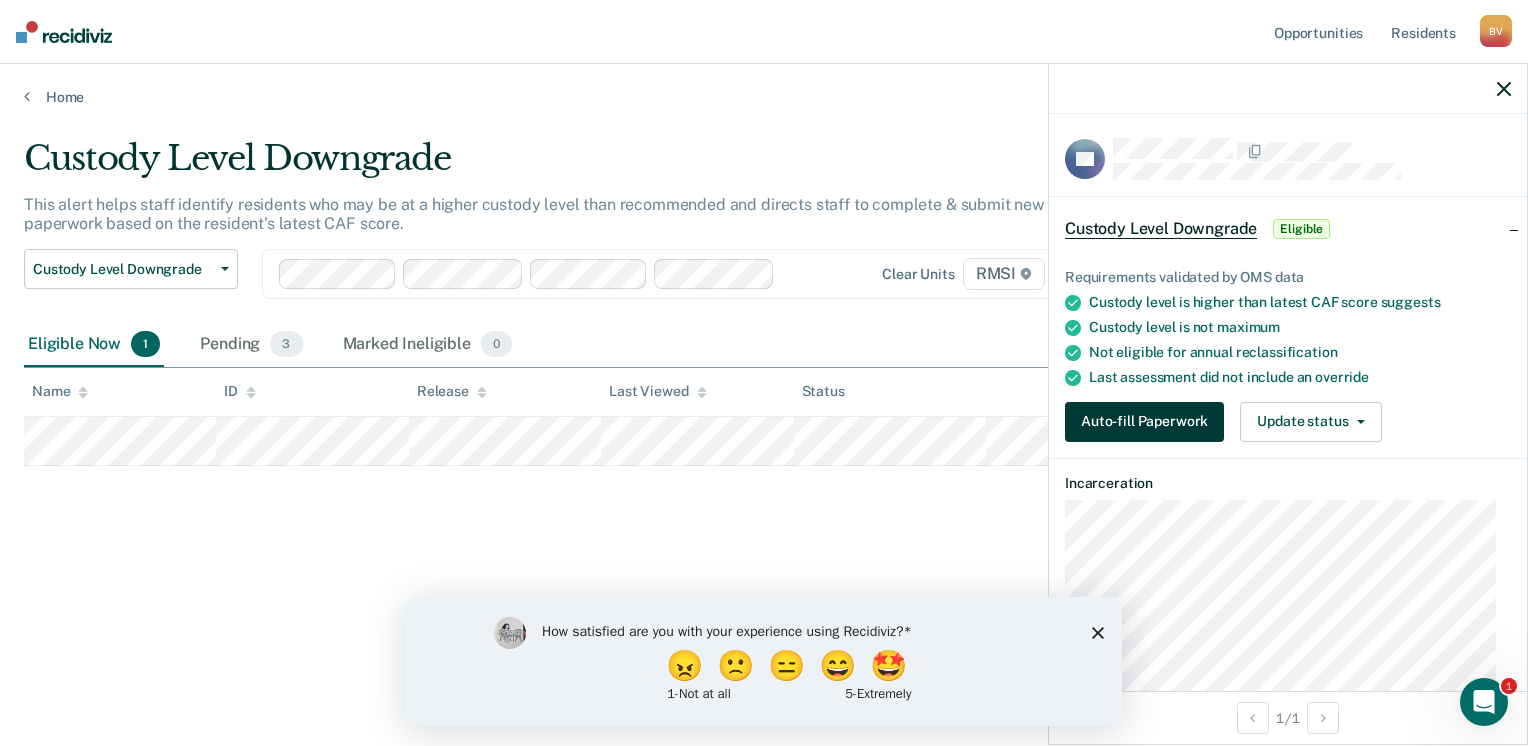 click on "Auto-fill Paperwork" at bounding box center [1144, 422] 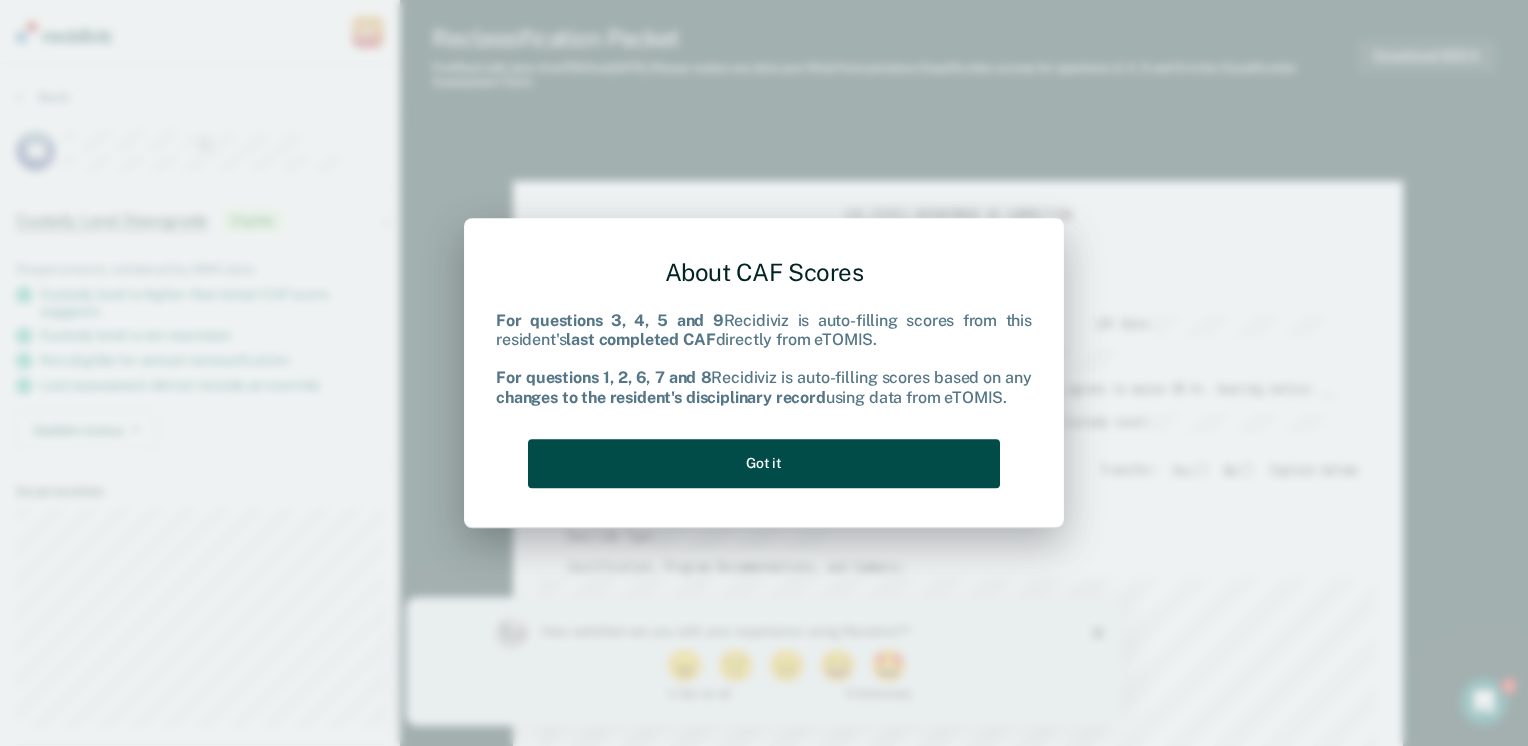 click on "Got it" at bounding box center [764, 463] 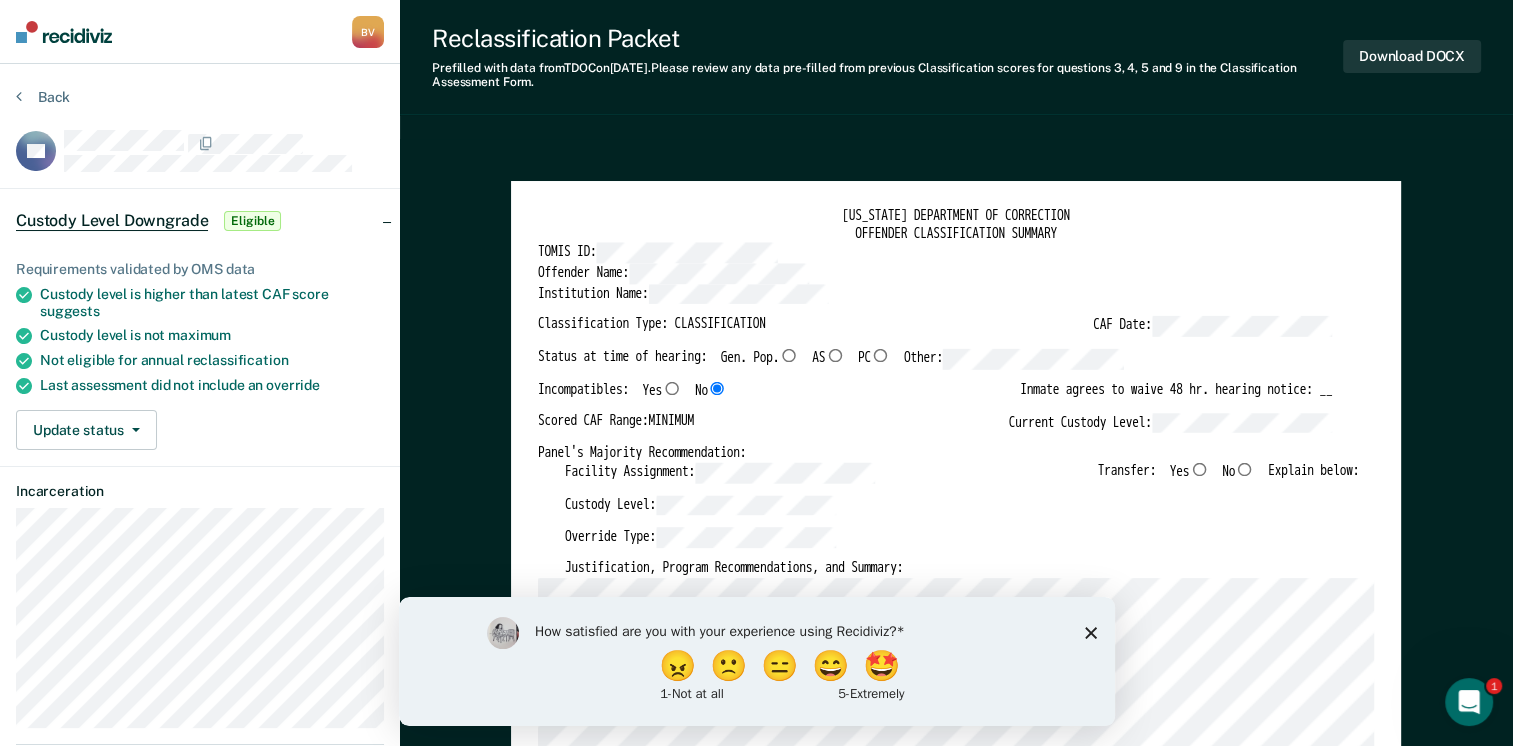 click 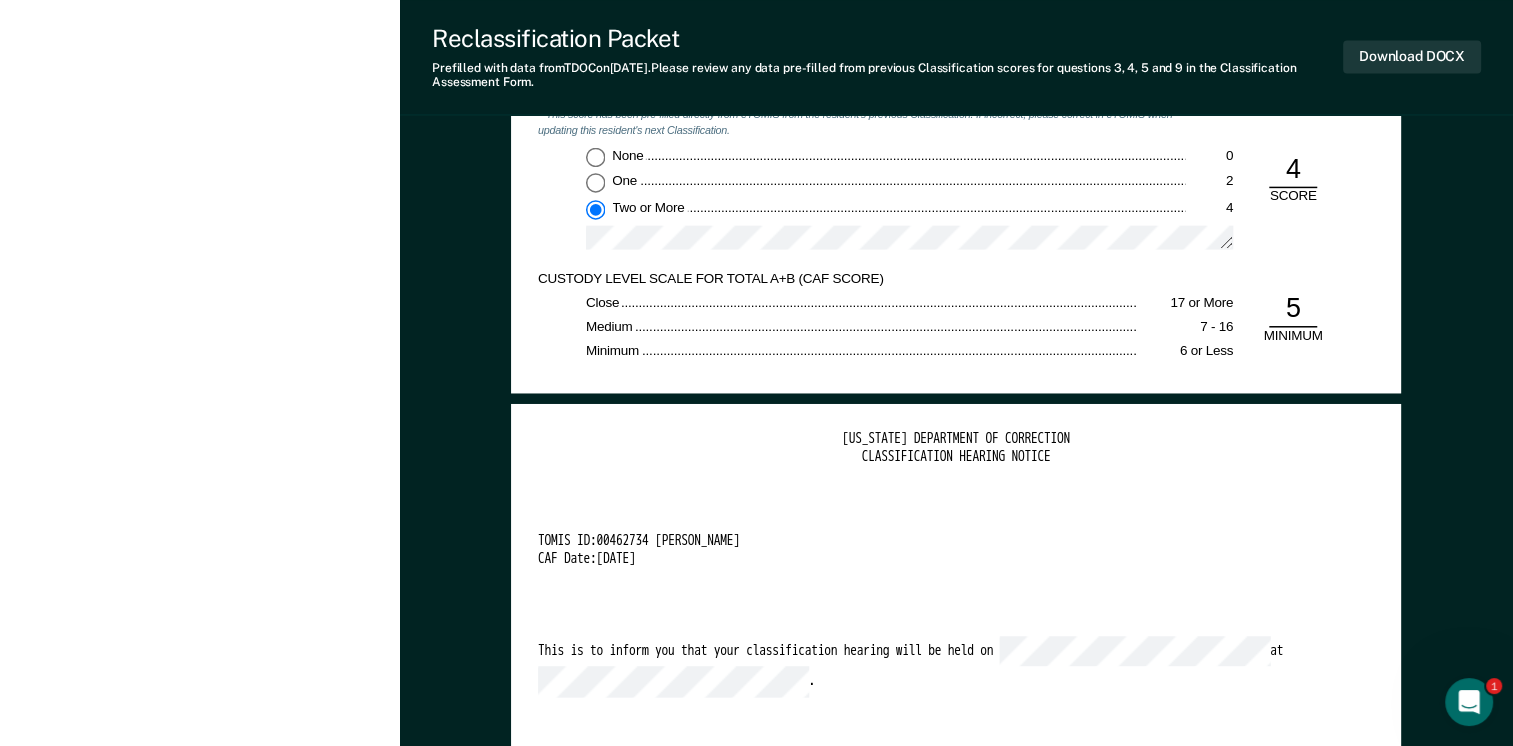 scroll, scrollTop: 3600, scrollLeft: 0, axis: vertical 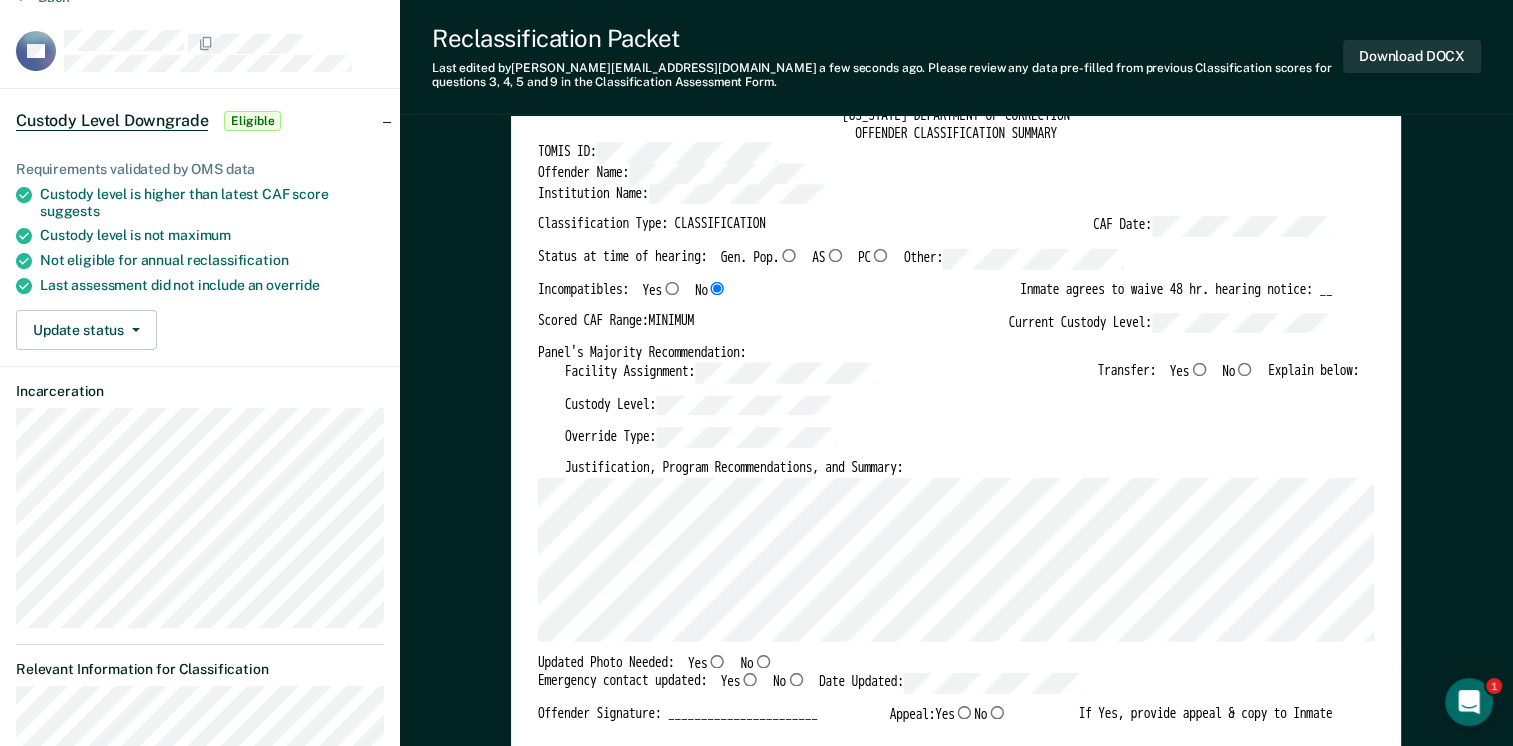 click on "No" at bounding box center (1244, 368) 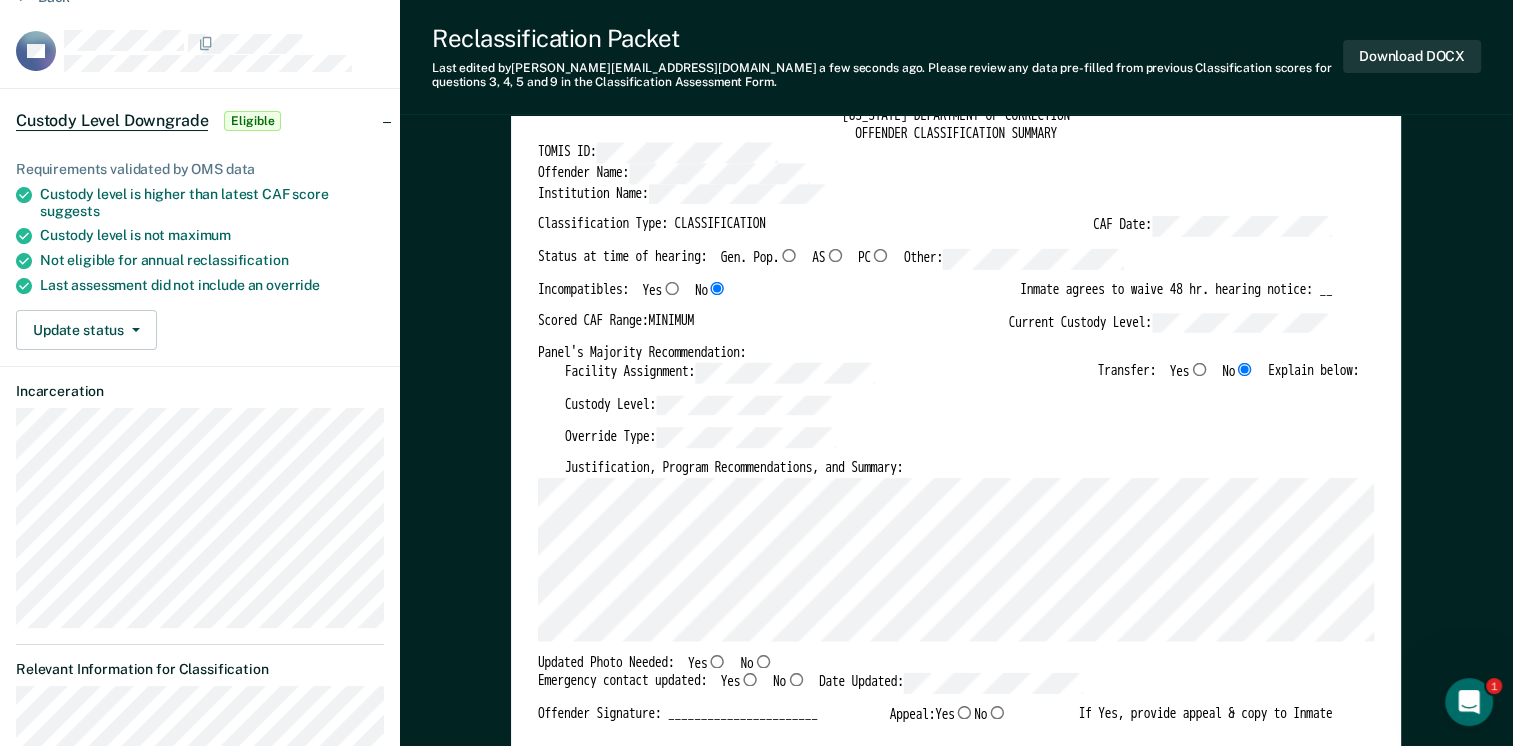 type on "x" 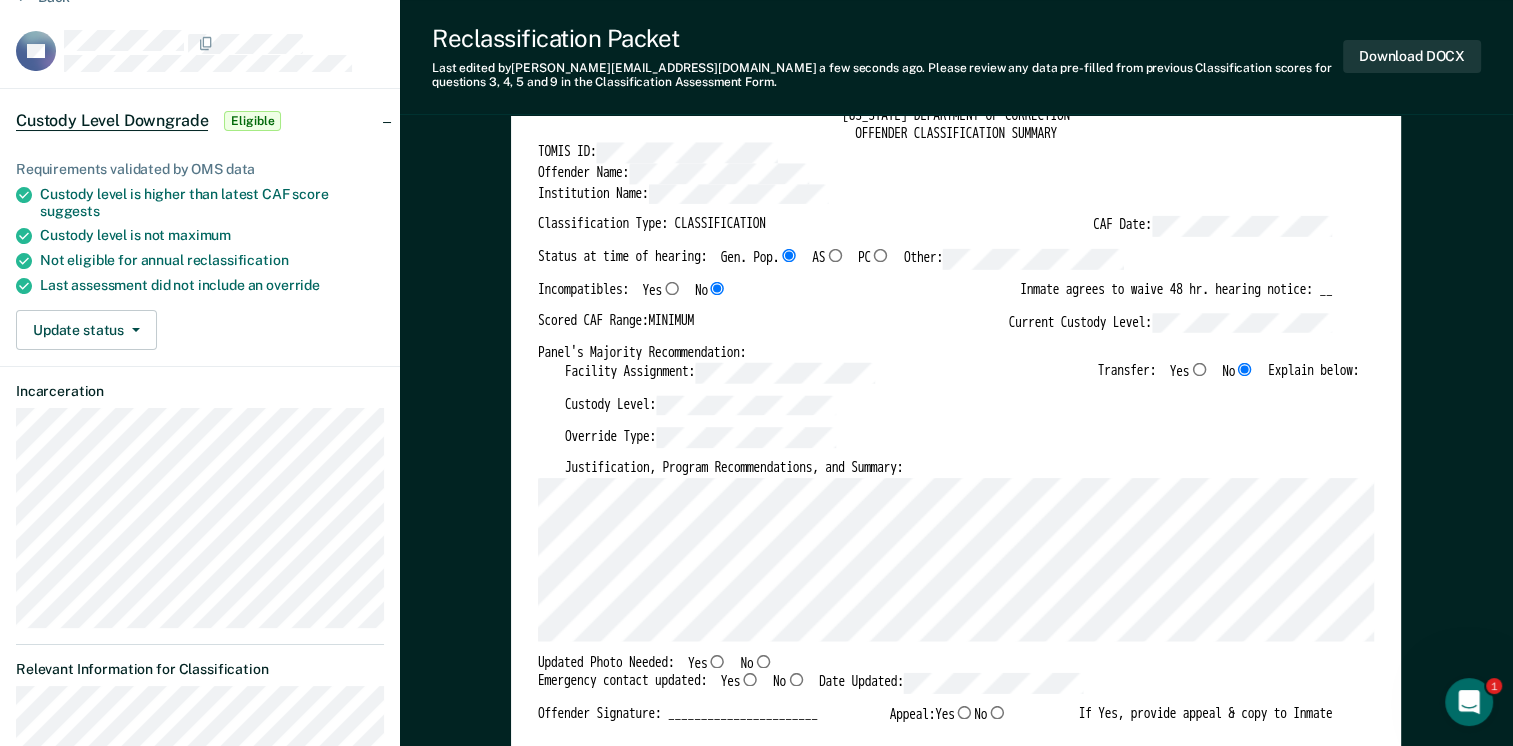 type on "x" 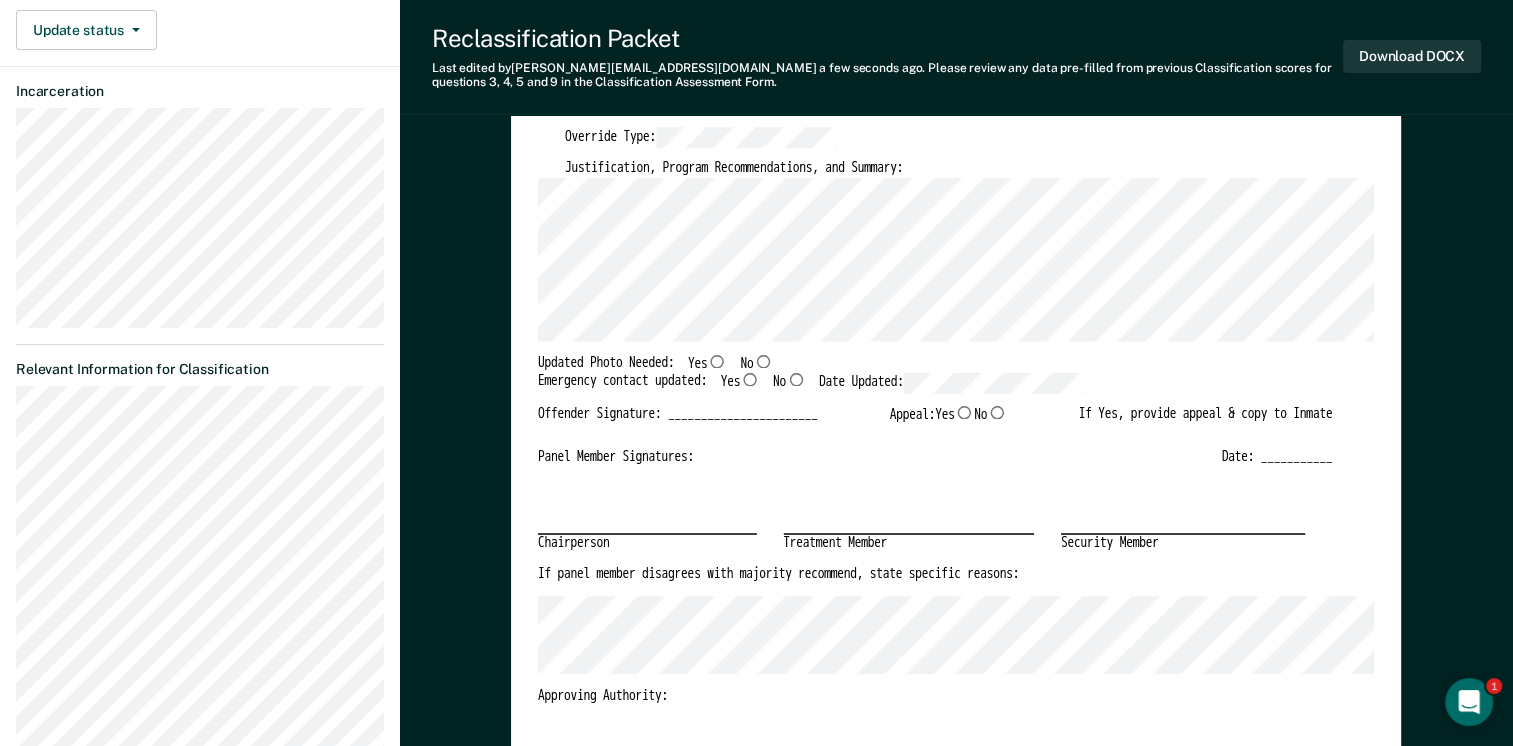 scroll, scrollTop: 200, scrollLeft: 0, axis: vertical 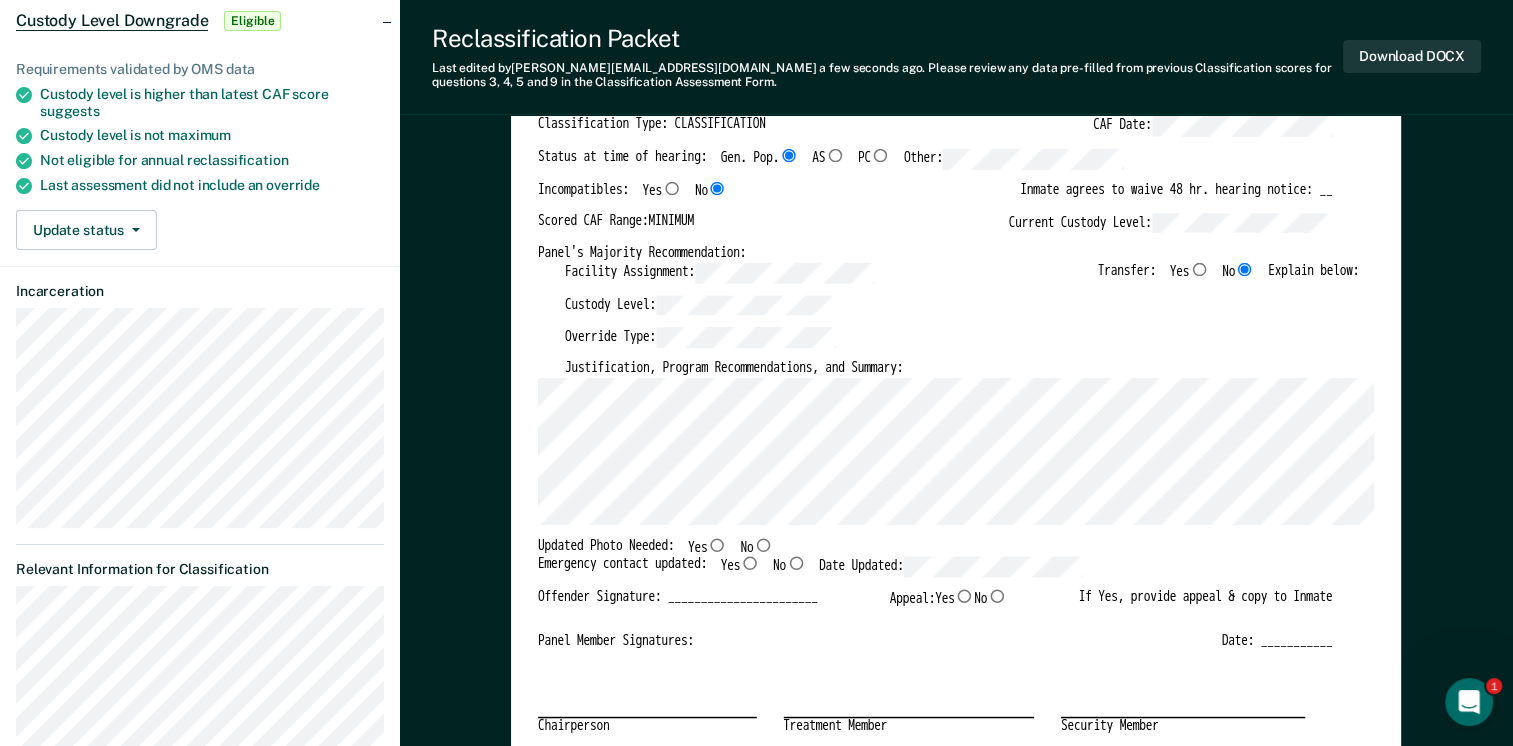 click on "Panel Member Signatures: Date: ___________" at bounding box center [935, 641] 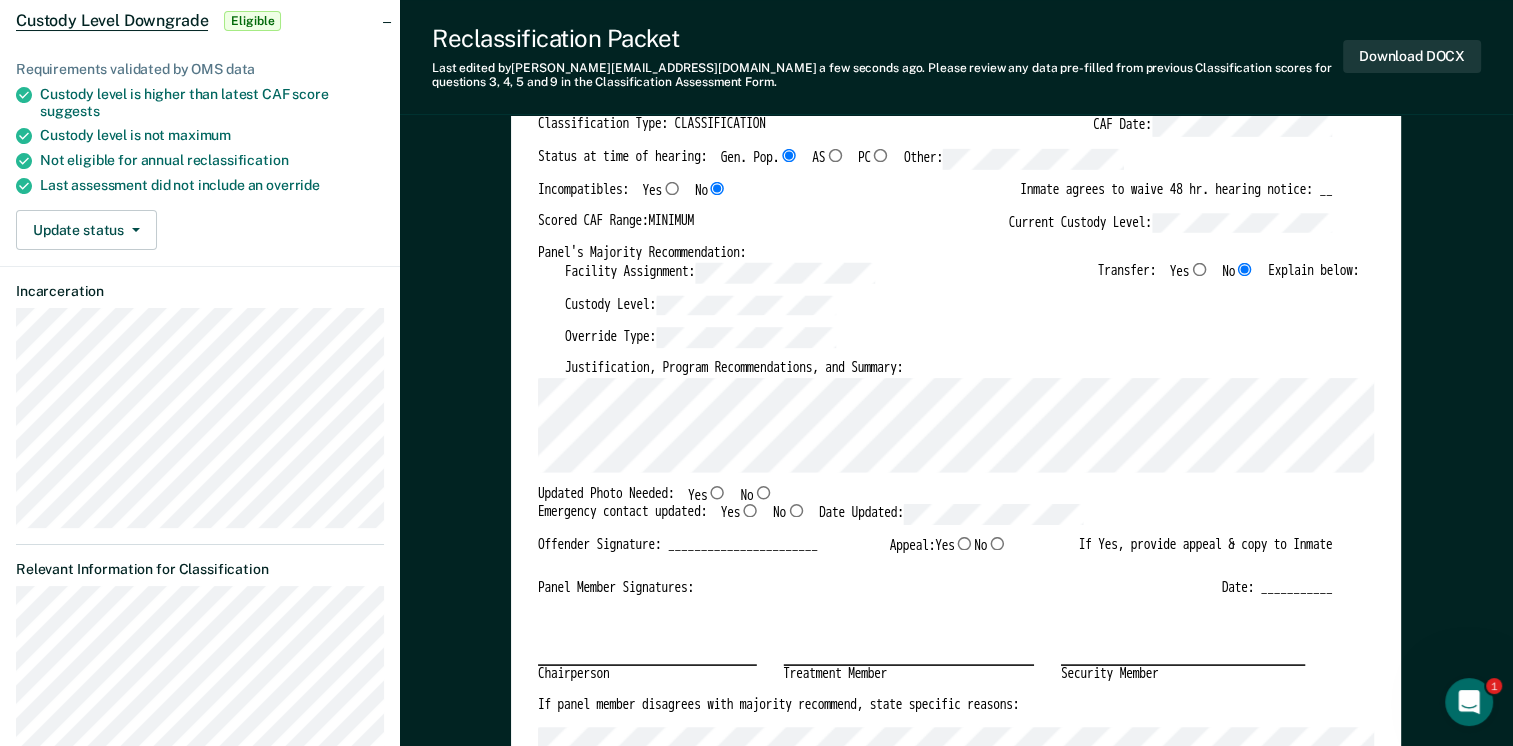 click on "Chairperson Treatment Member Security Member" at bounding box center (935, 647) 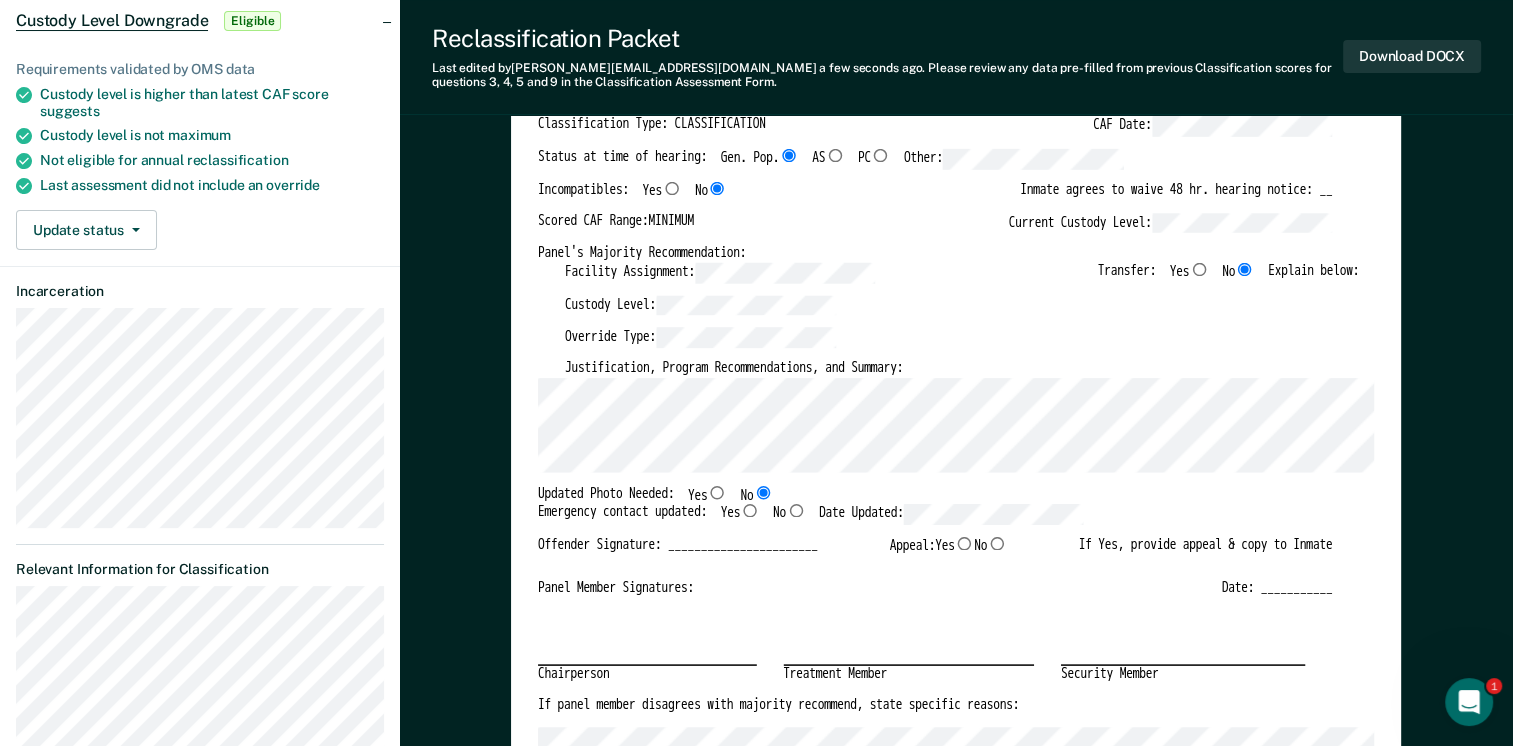 type on "x" 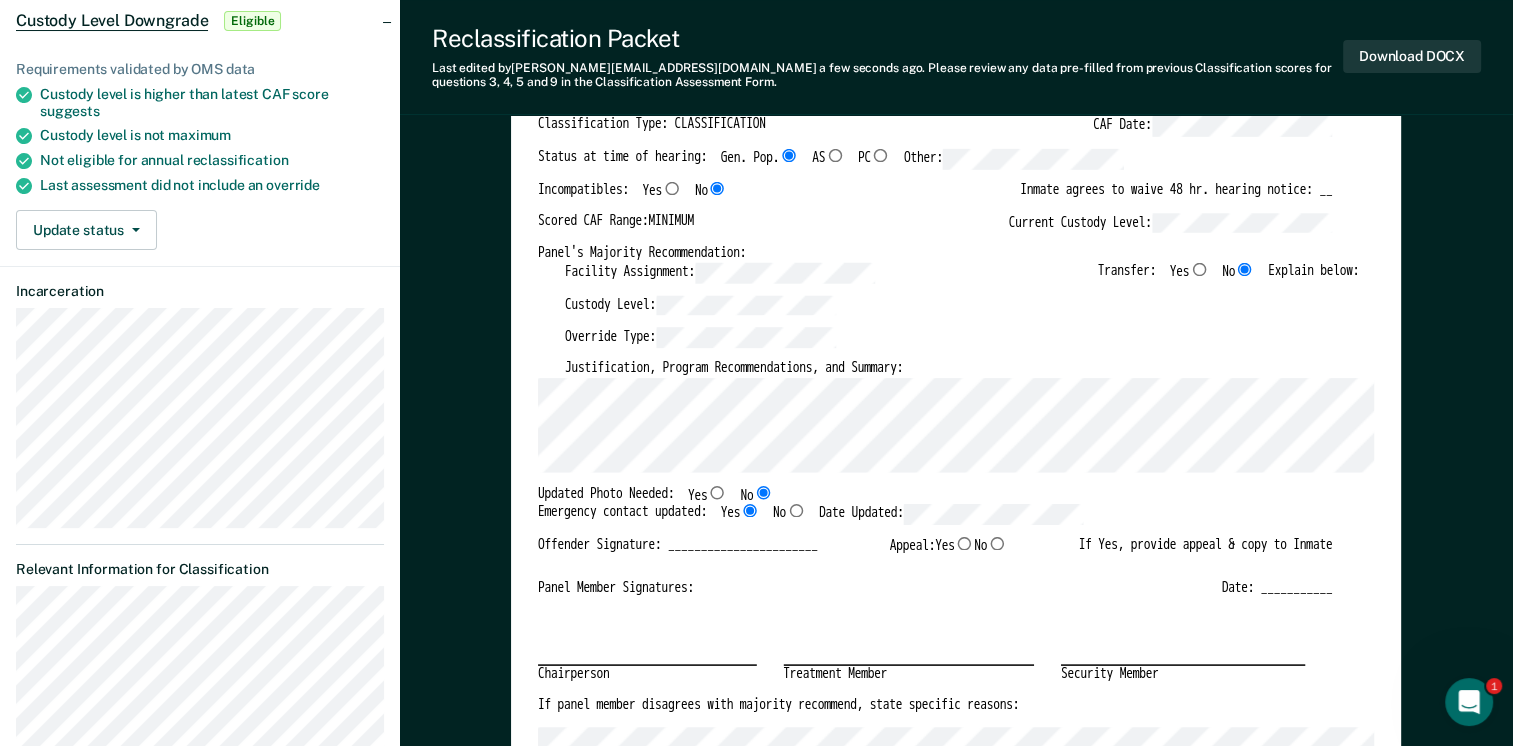 type on "x" 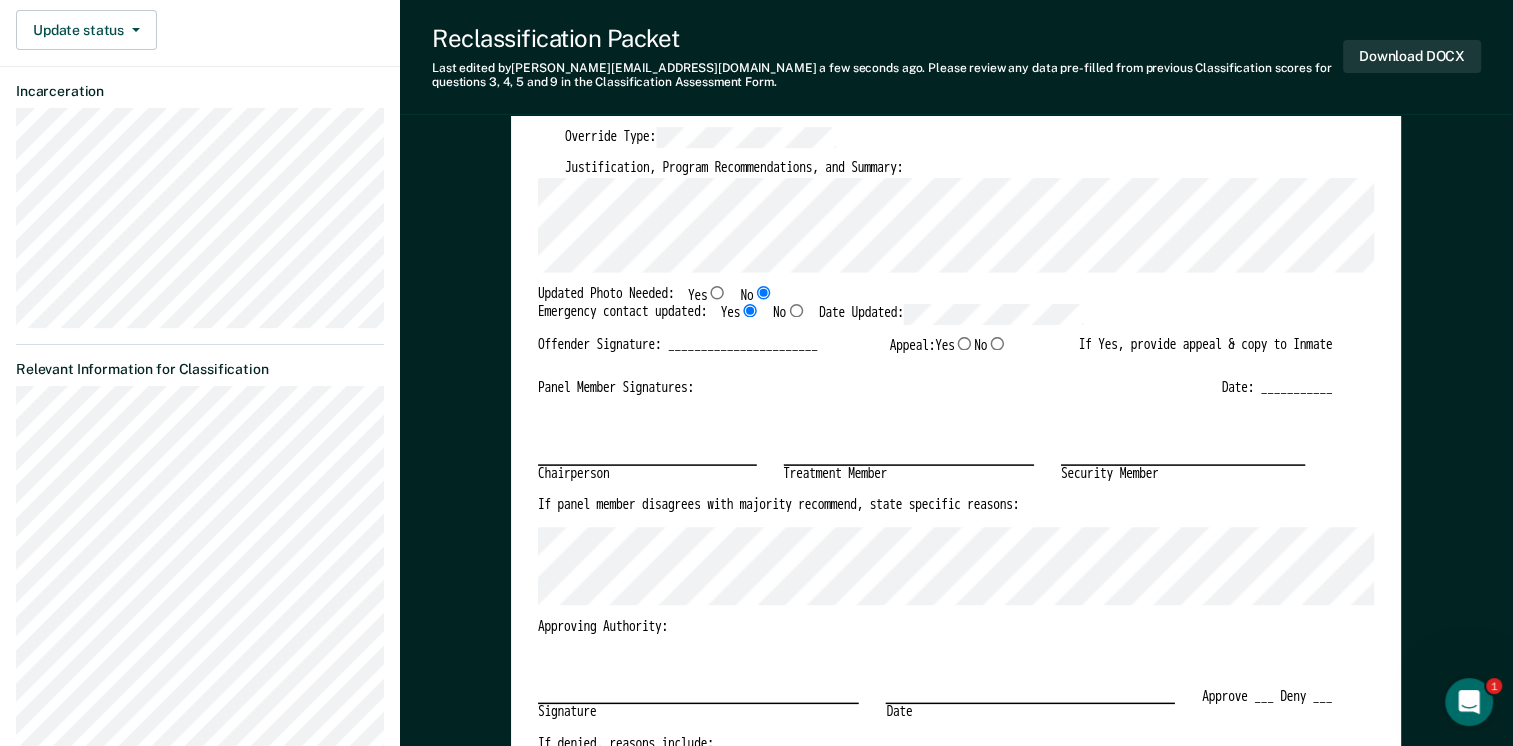 scroll, scrollTop: 0, scrollLeft: 0, axis: both 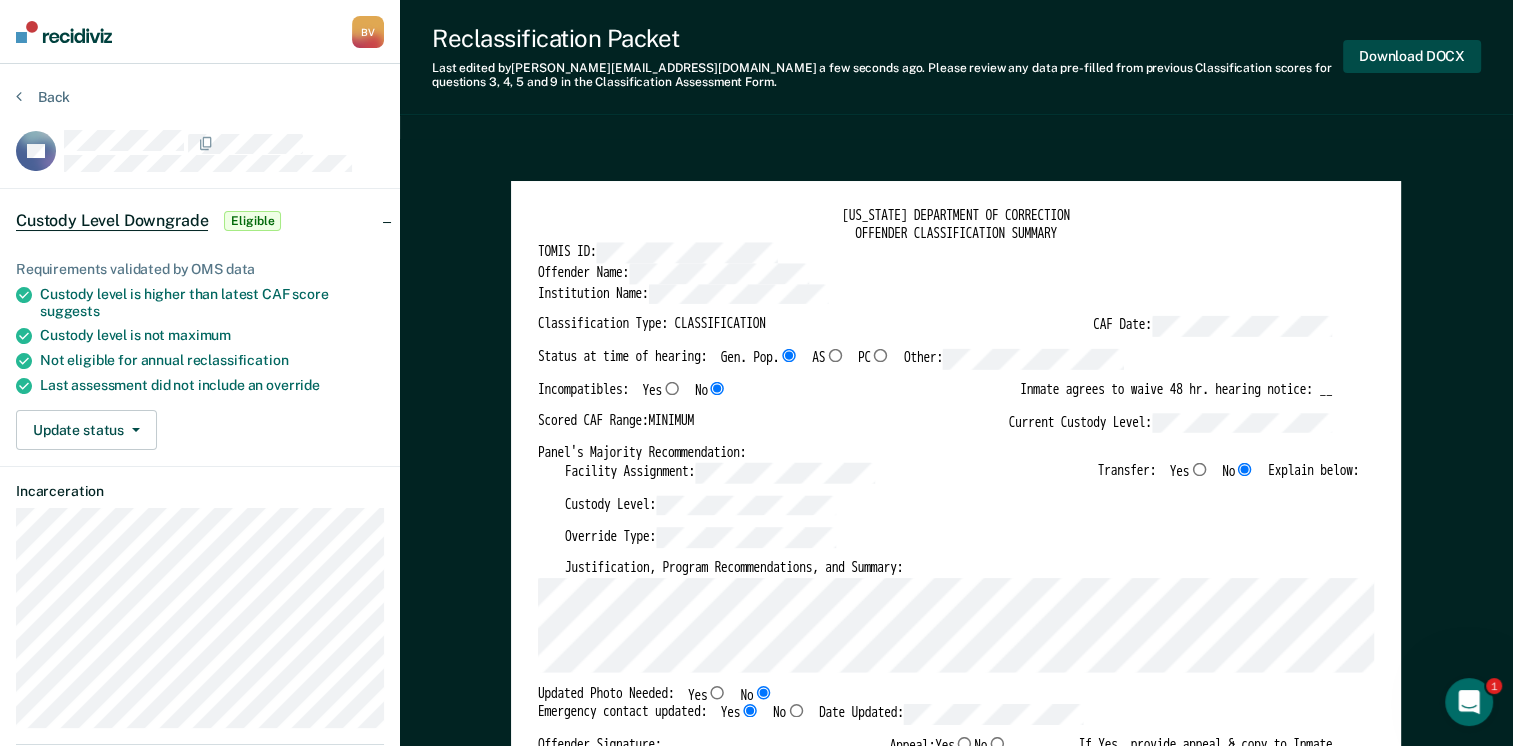 click on "Download DOCX" at bounding box center (1412, 56) 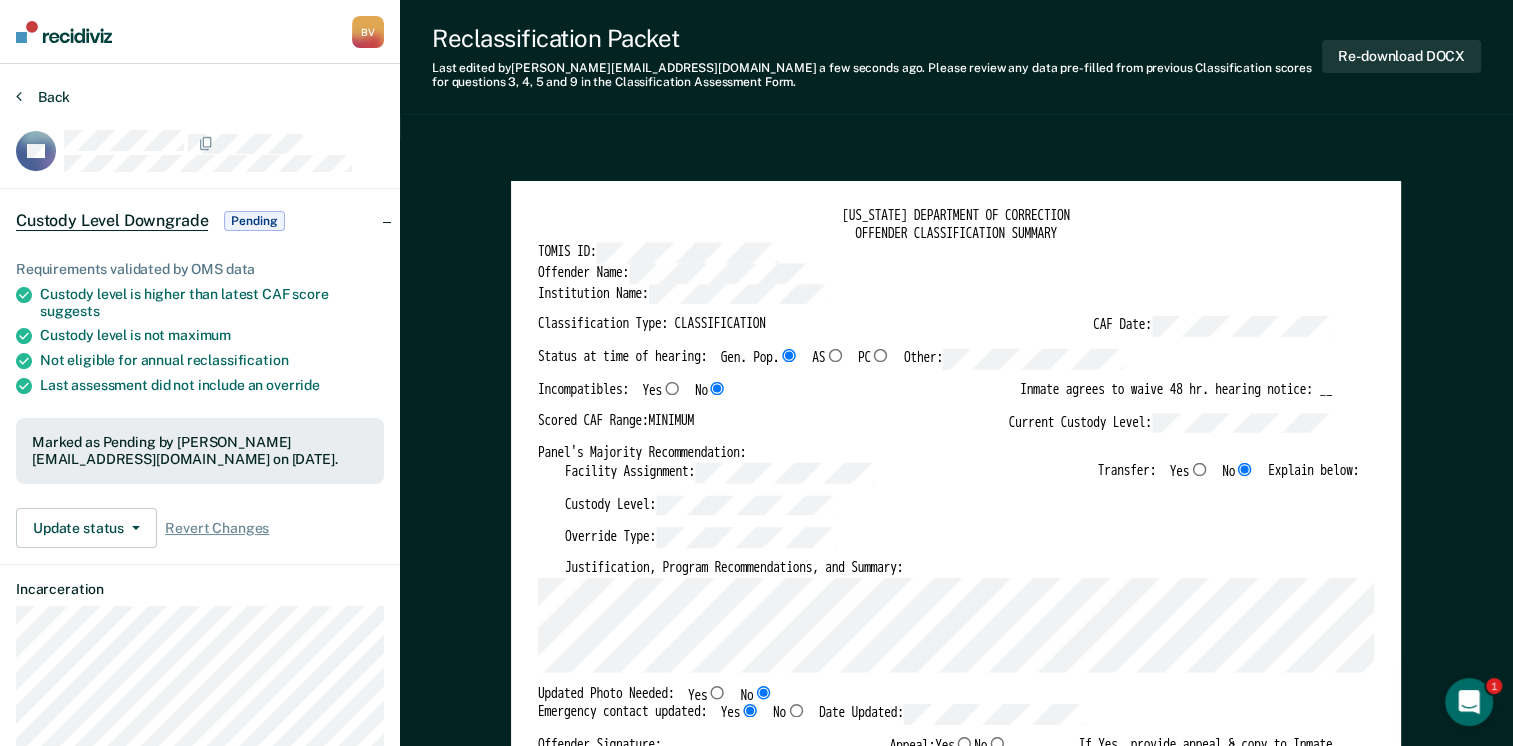 click at bounding box center [19, 96] 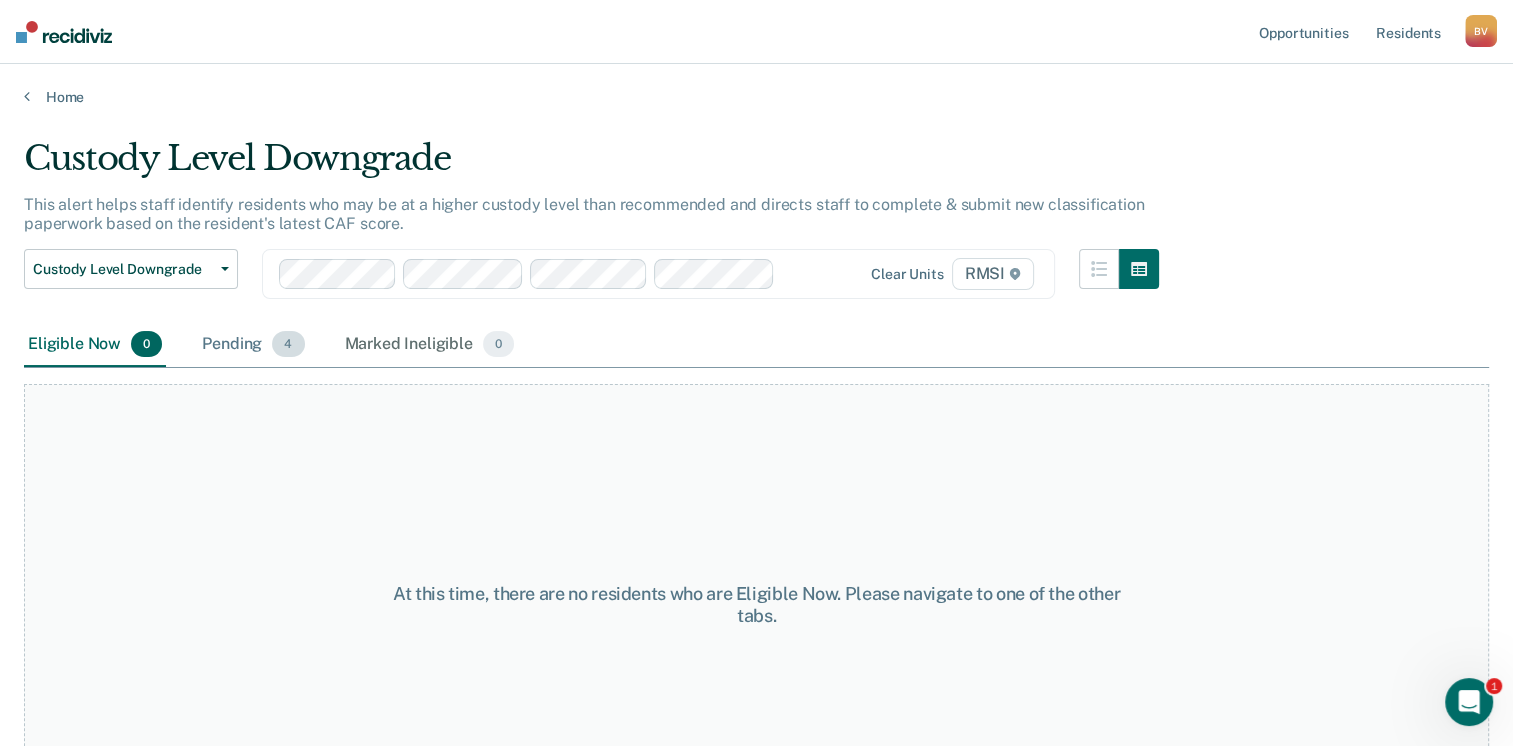 click on "4" at bounding box center [288, 344] 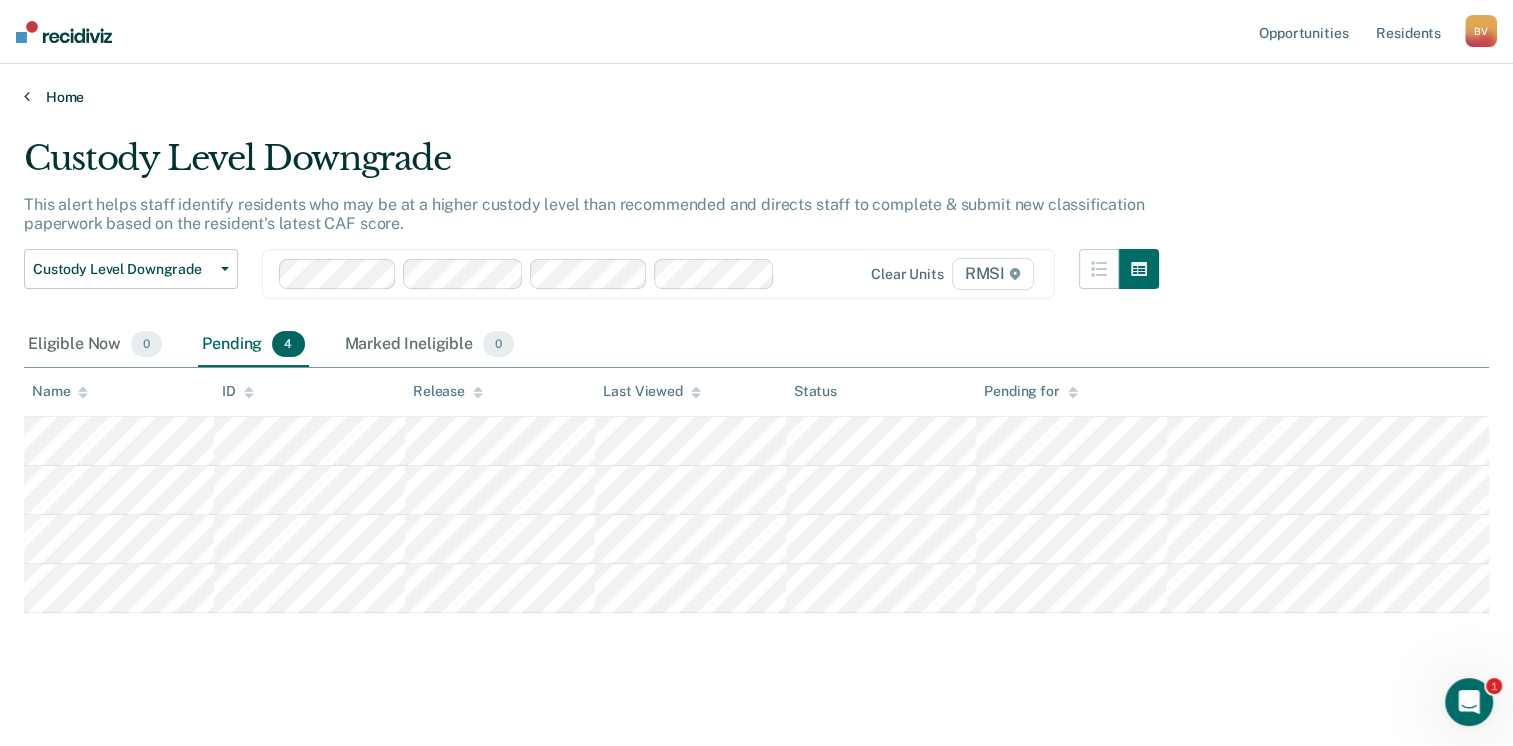click at bounding box center (27, 96) 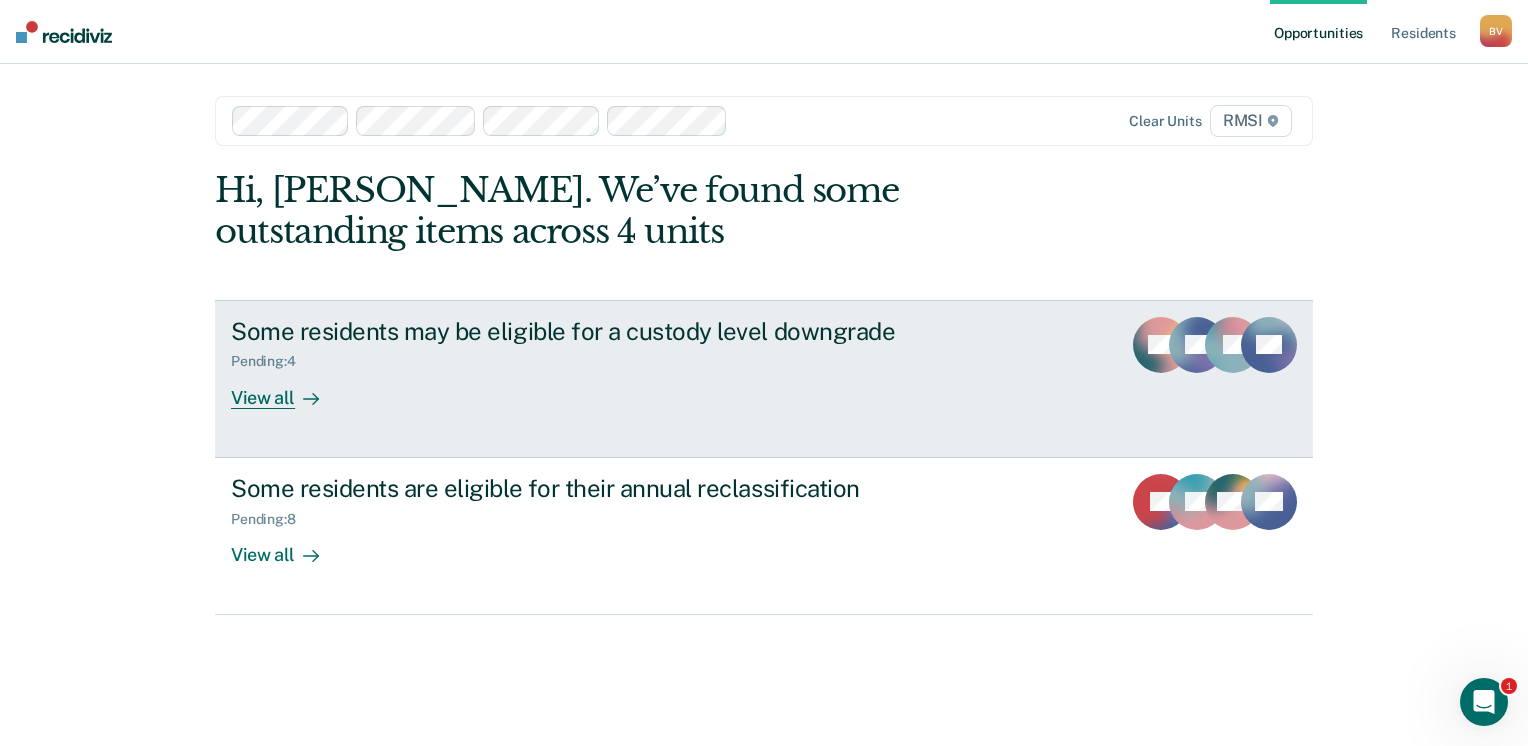 click 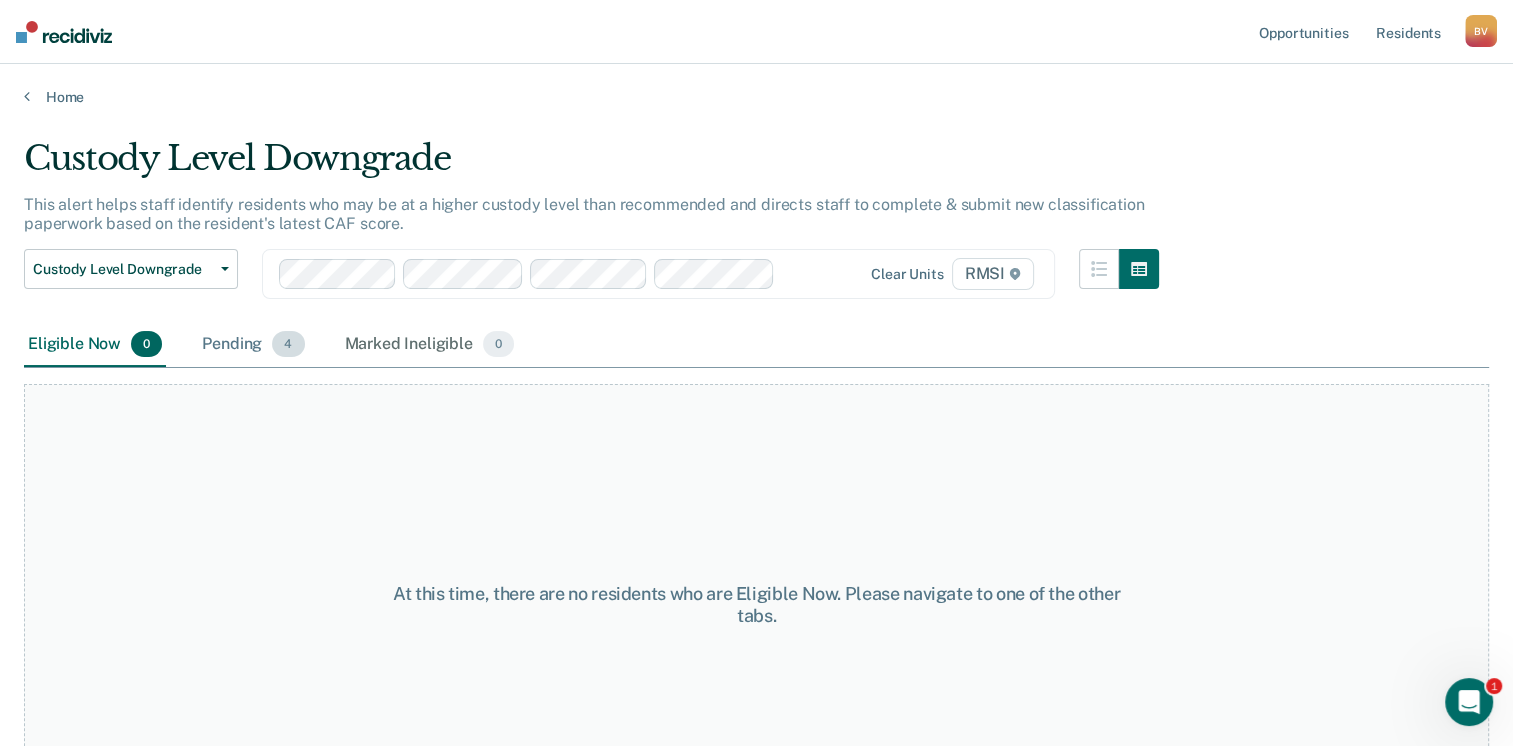 click on "4" at bounding box center [288, 344] 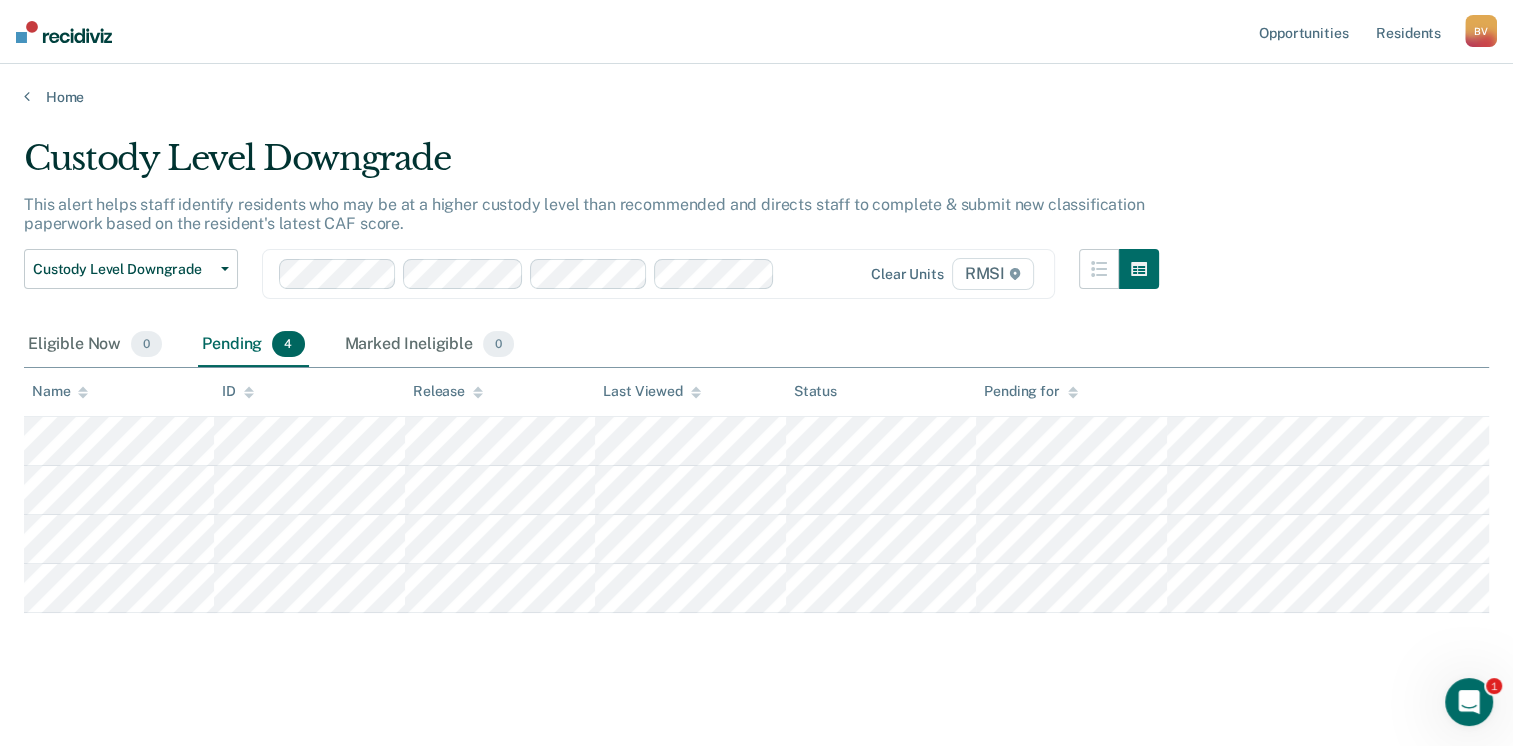 click on "Home" at bounding box center (756, 85) 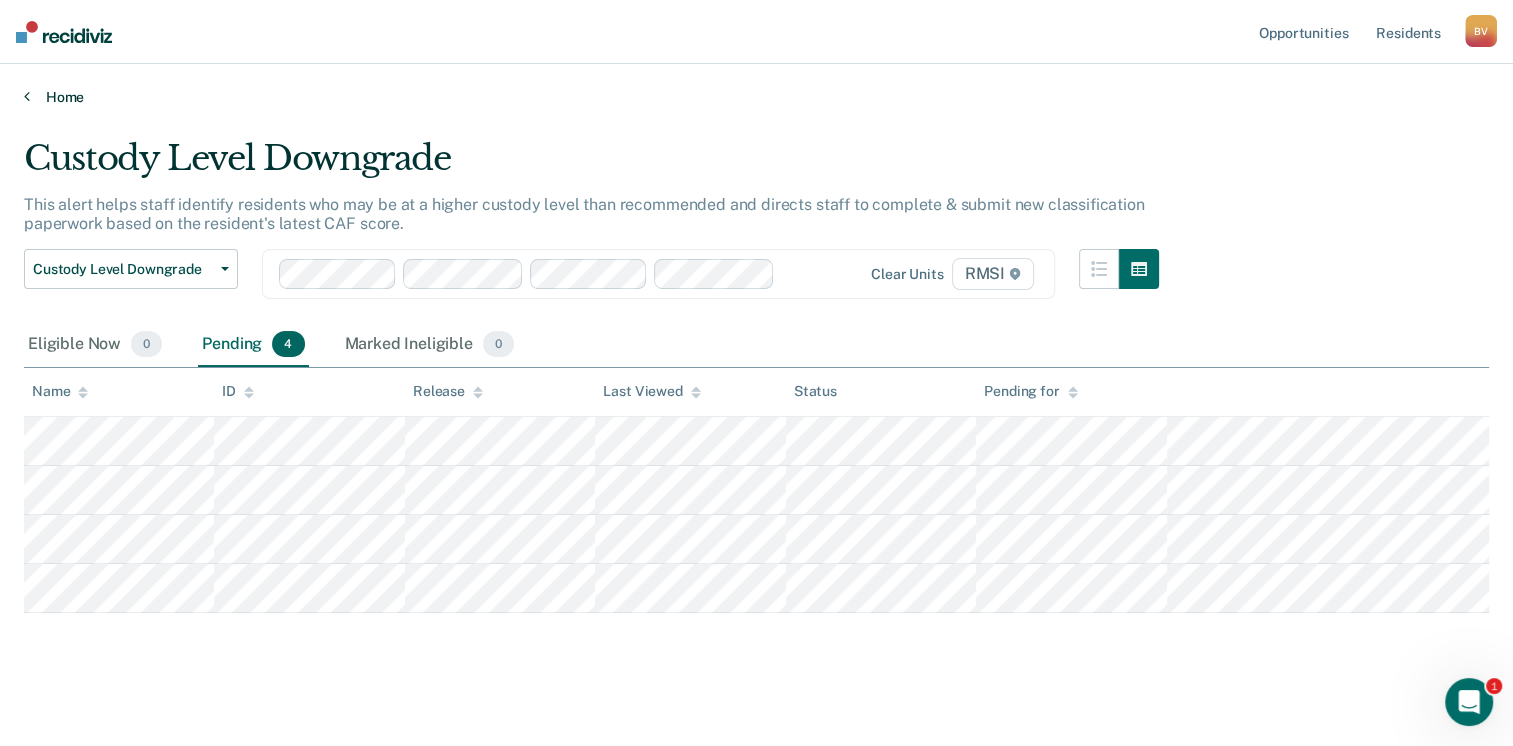 click at bounding box center [27, 96] 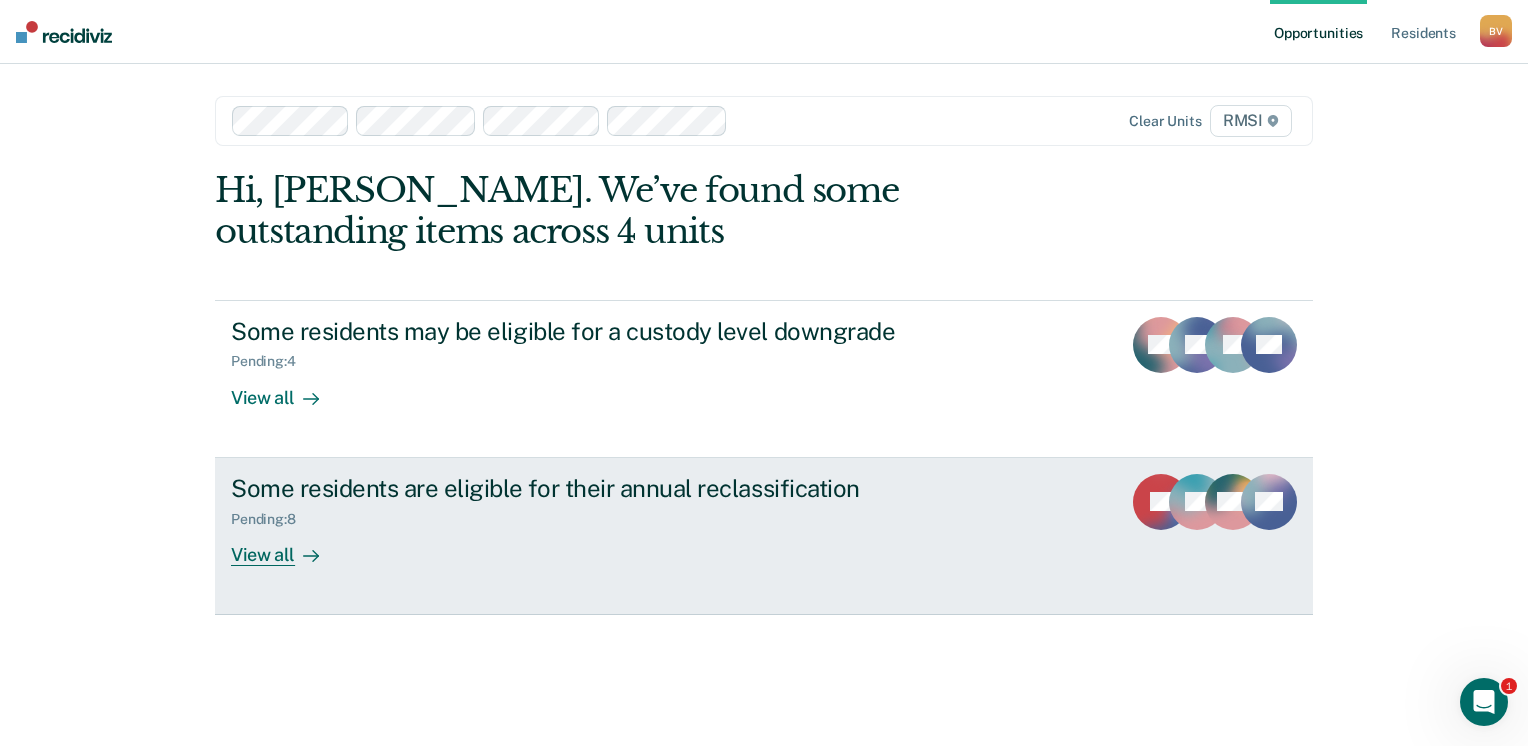 click on "EC" at bounding box center (1197, 520) 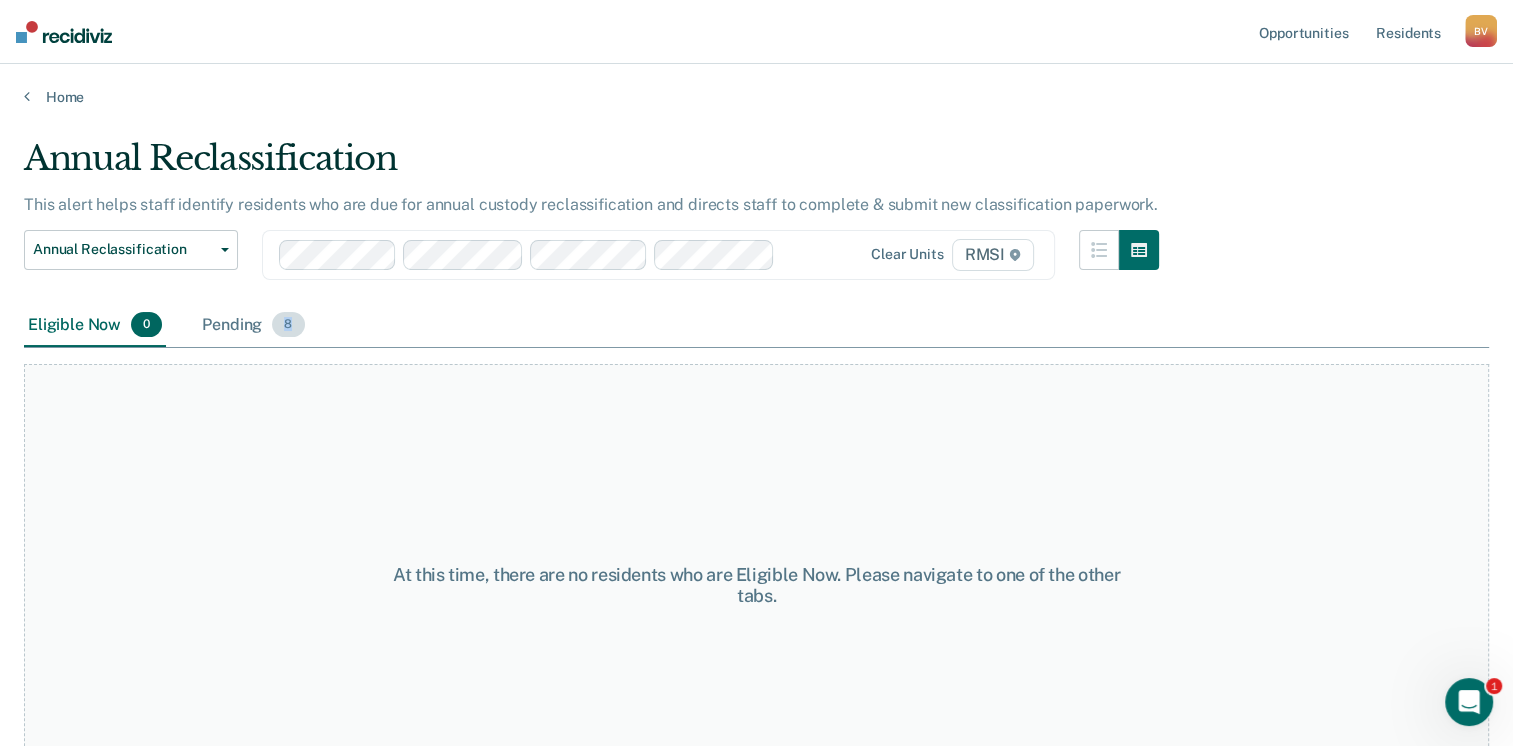 click on "8" at bounding box center (288, 325) 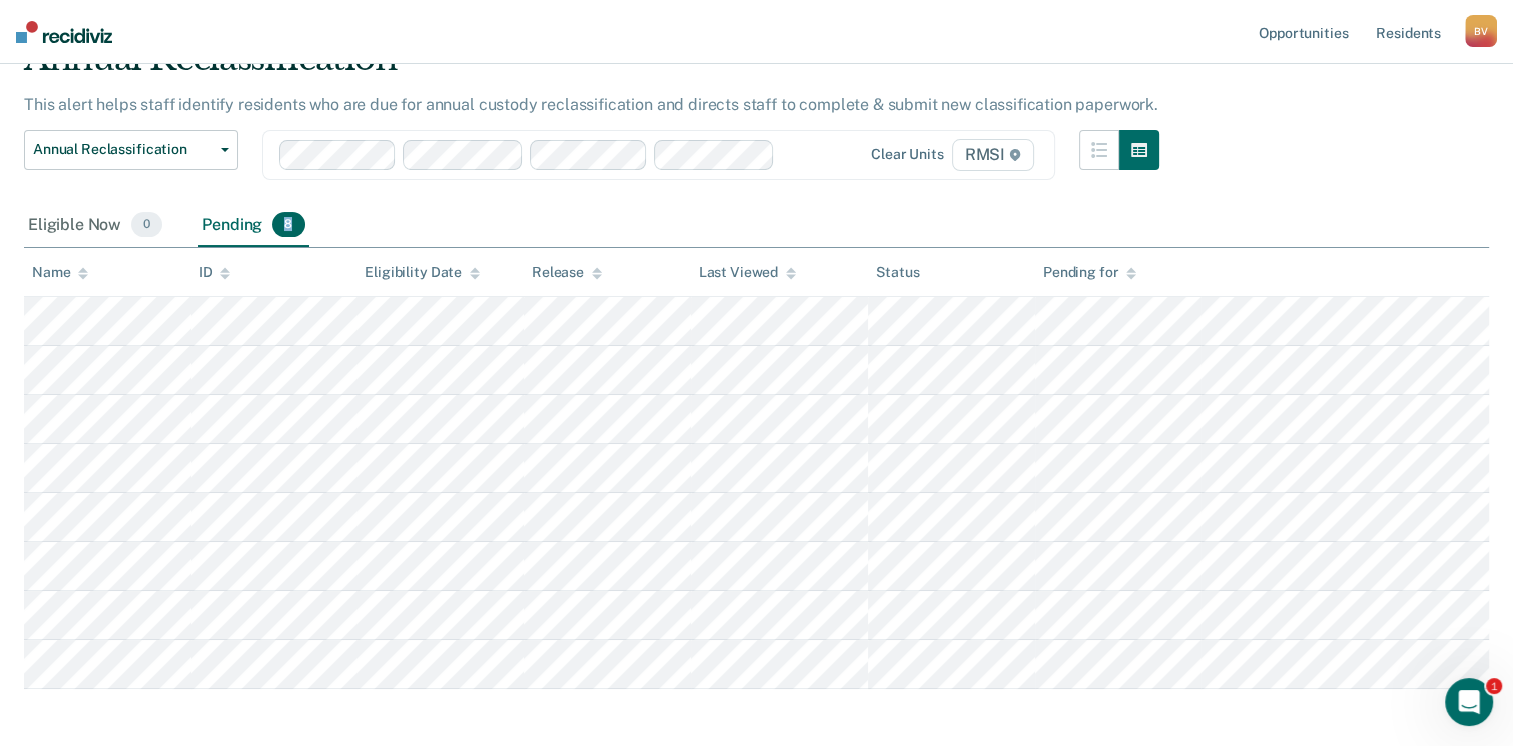 scroll, scrollTop: 0, scrollLeft: 0, axis: both 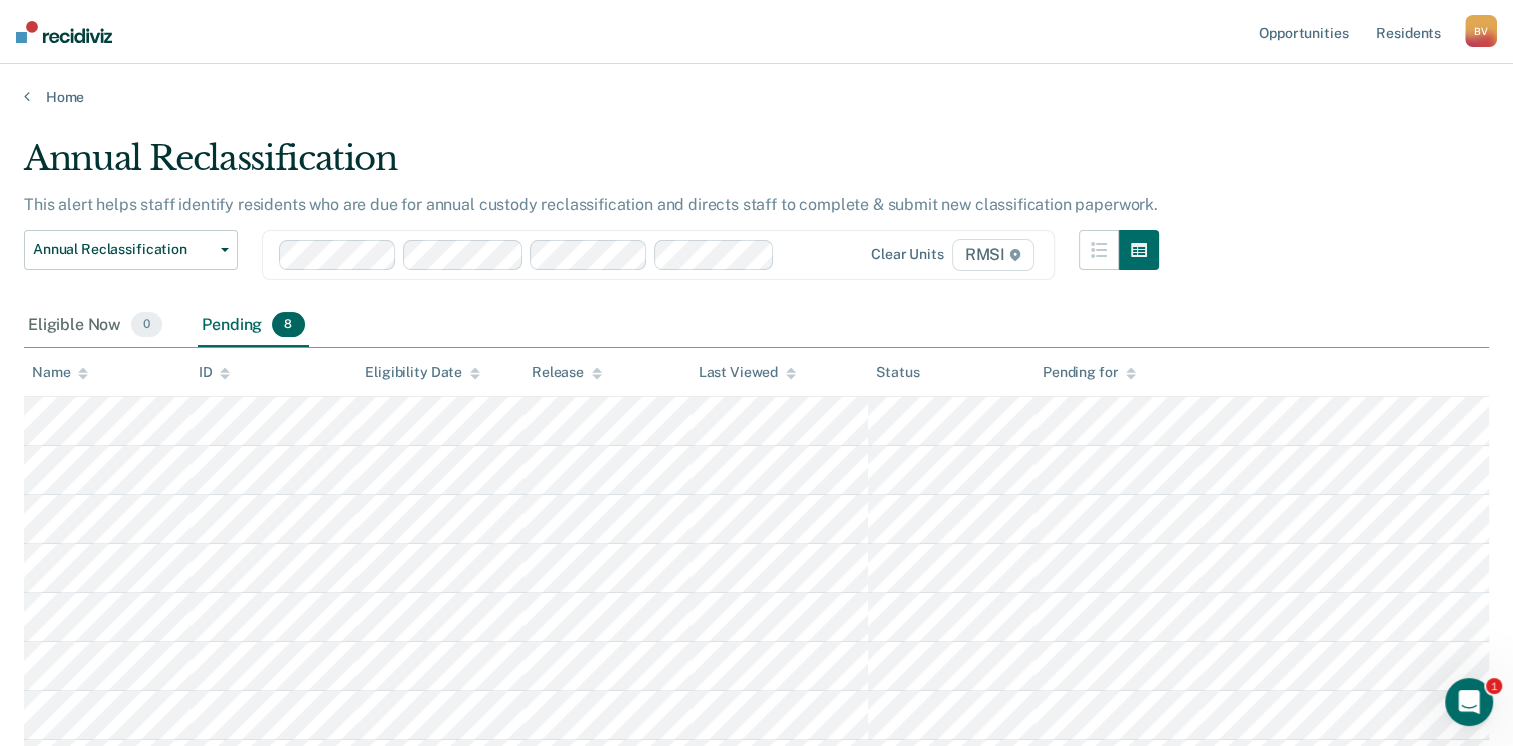 drag, startPoint x: 182, startPoint y: 85, endPoint x: 198, endPoint y: 69, distance: 22.627417 